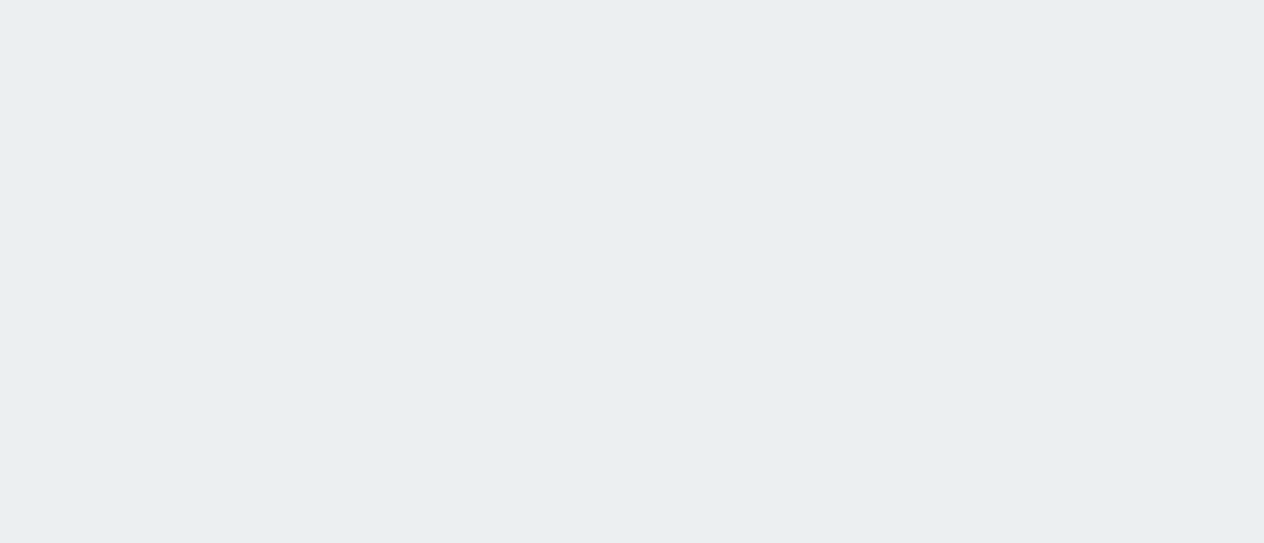 scroll, scrollTop: 0, scrollLeft: 0, axis: both 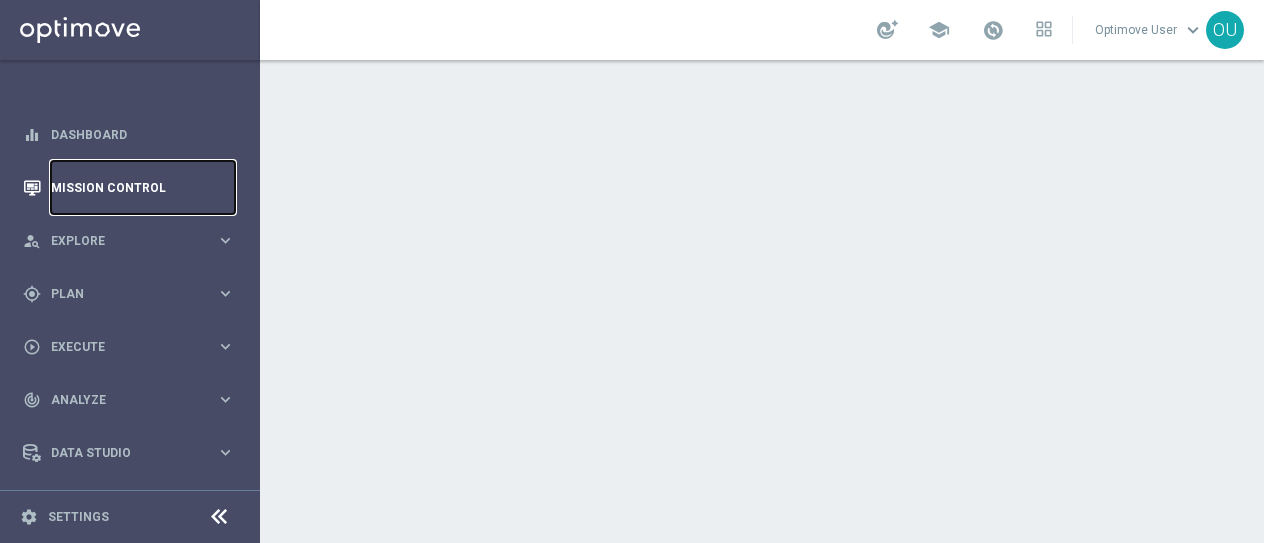 click on "Mission Control" at bounding box center [143, 187] 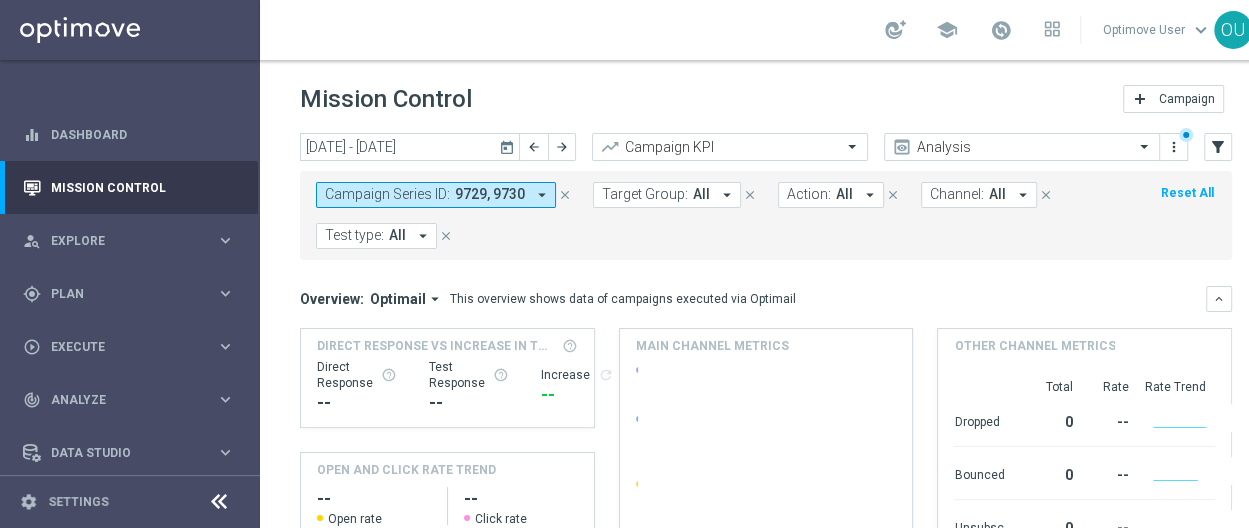 click on "close" 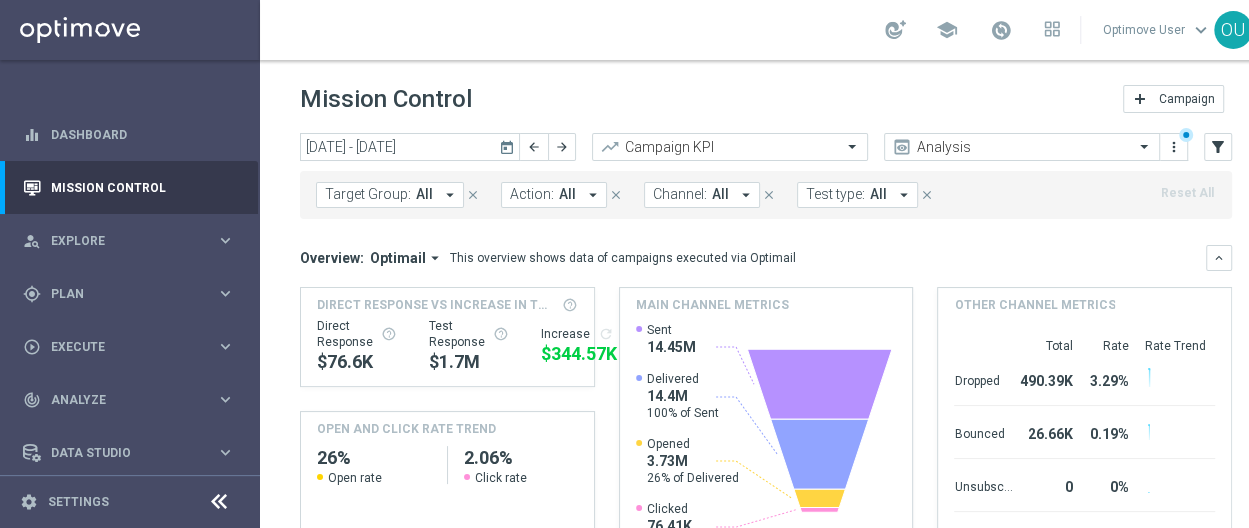 click on "today" 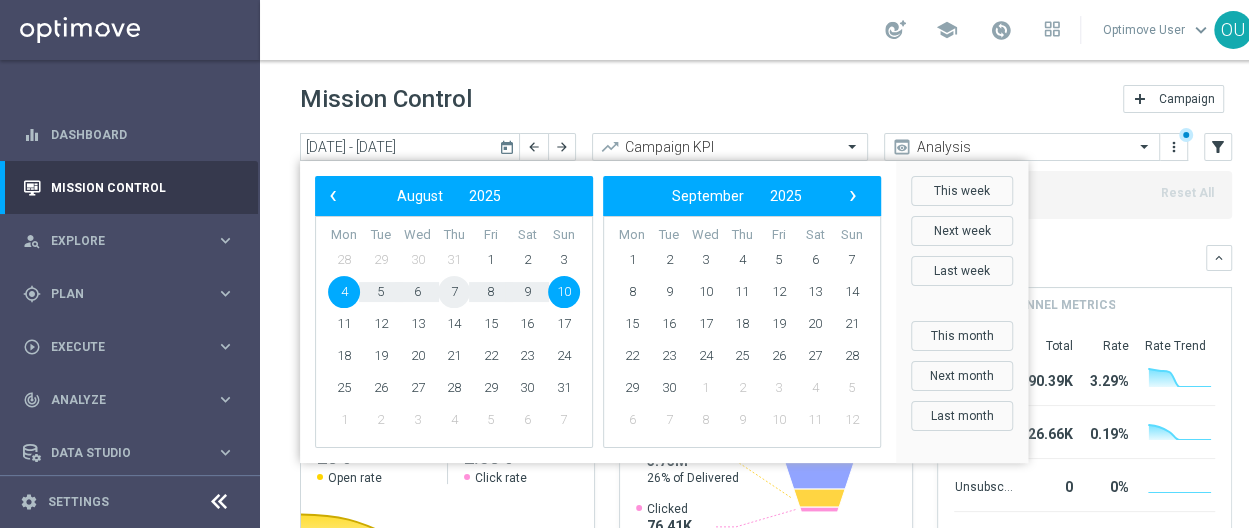 click on "7" 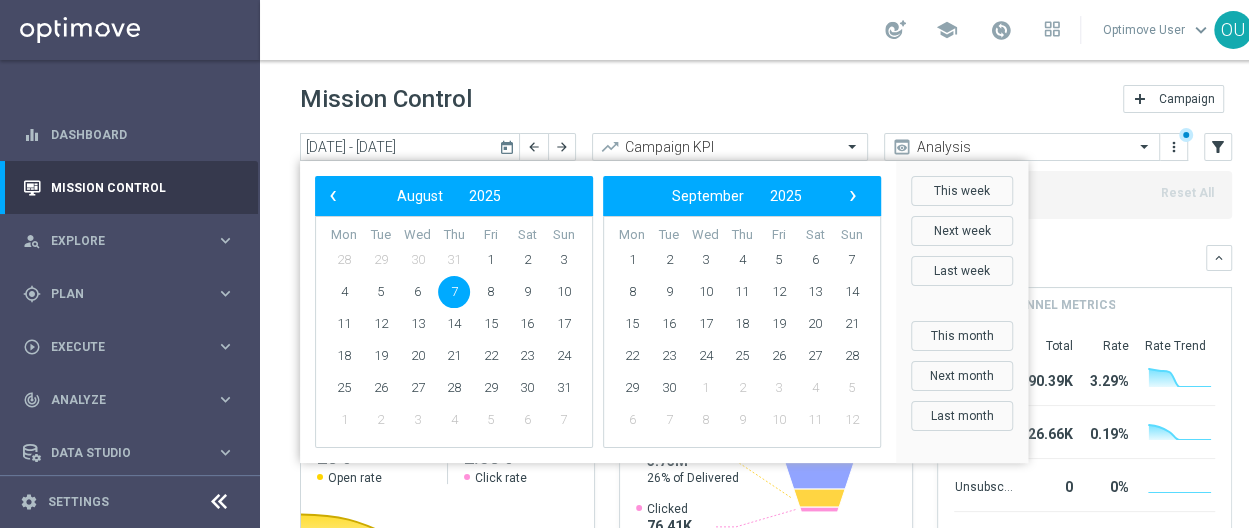click on "7" 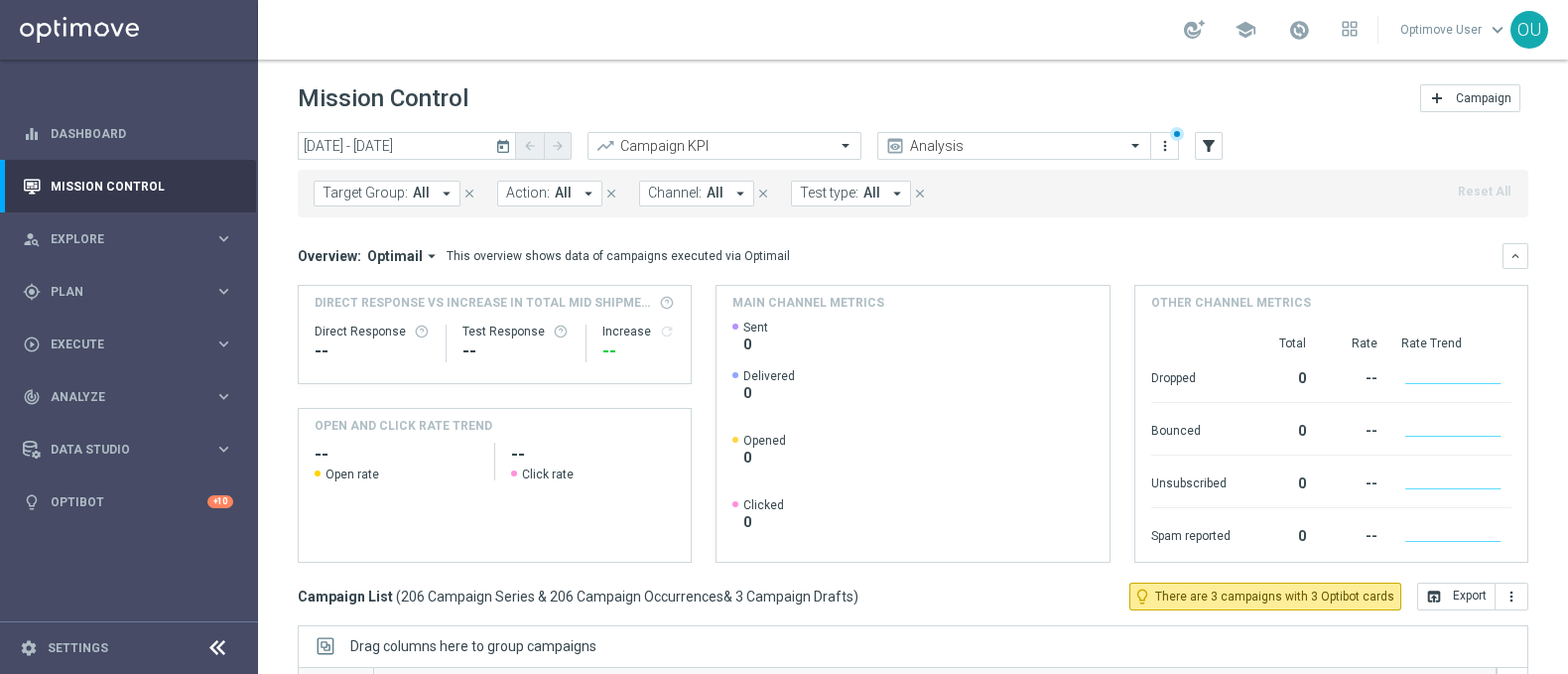 drag, startPoint x: 1136, startPoint y: 1, endPoint x: 968, endPoint y: 240, distance: 292.1387 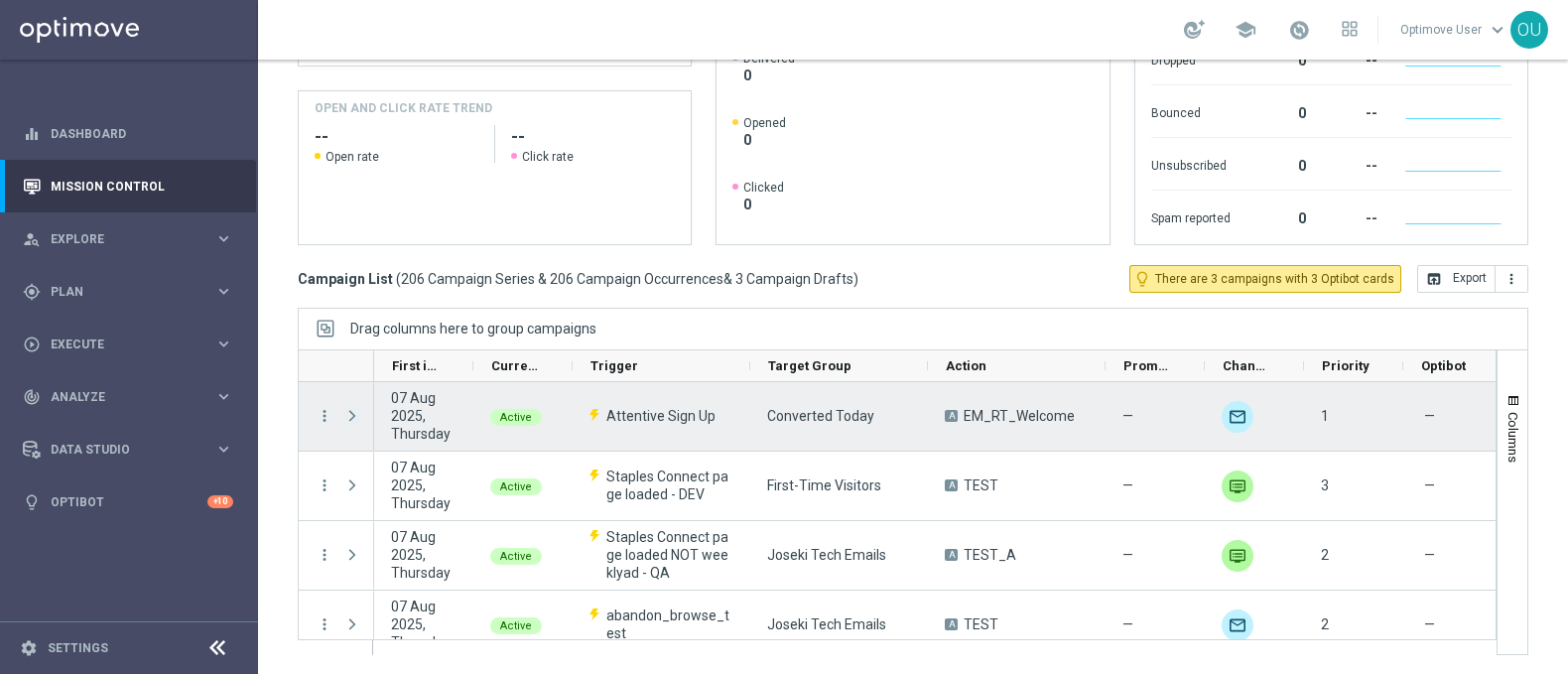 click at bounding box center [352, 416] 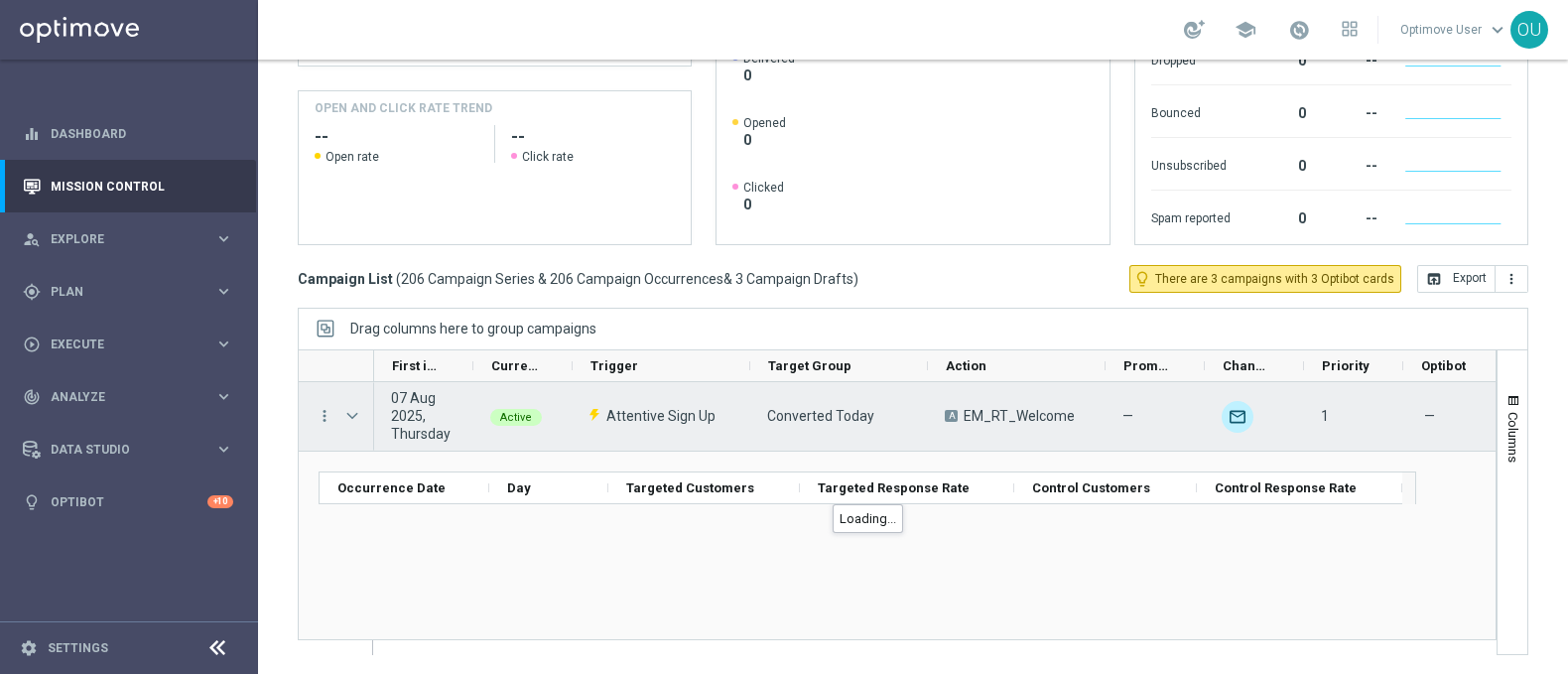 click at bounding box center (352, 416) 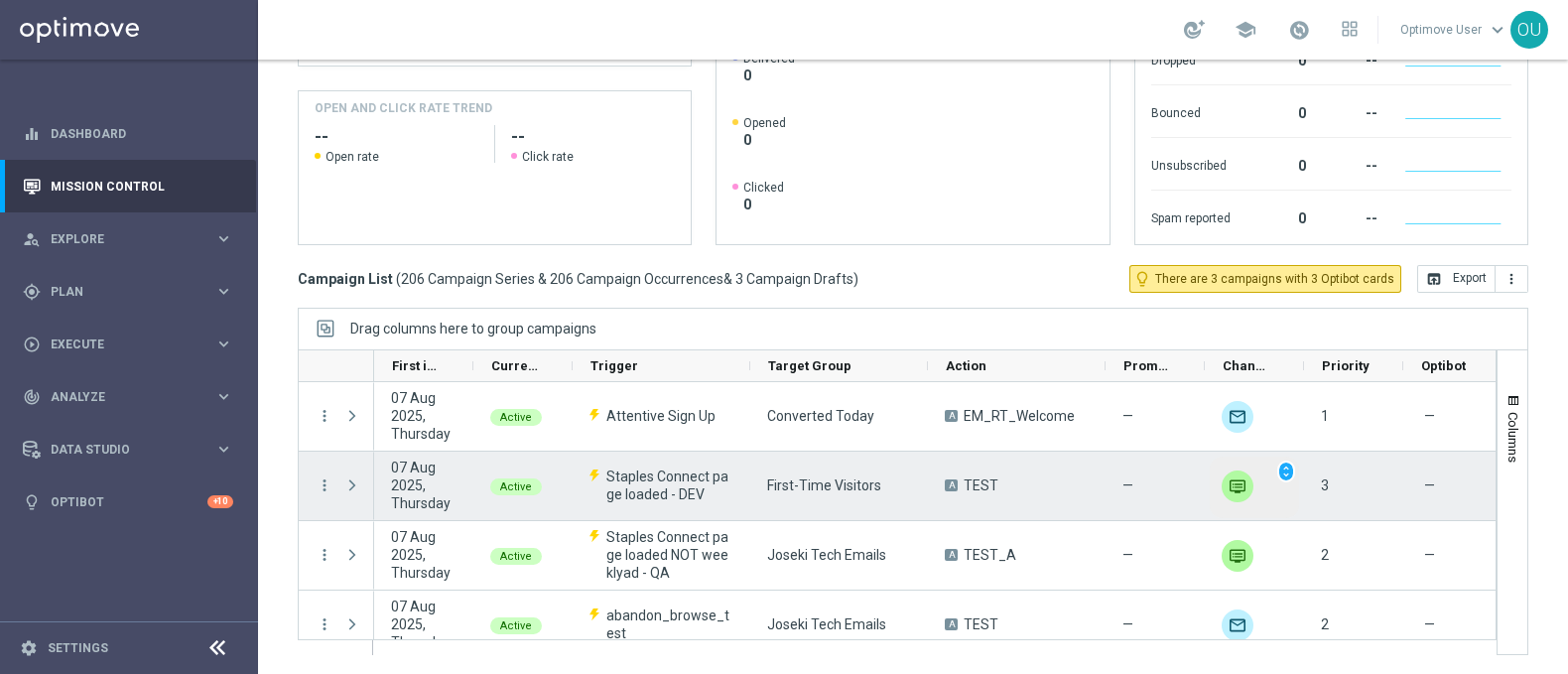 click at bounding box center (1238, 486) 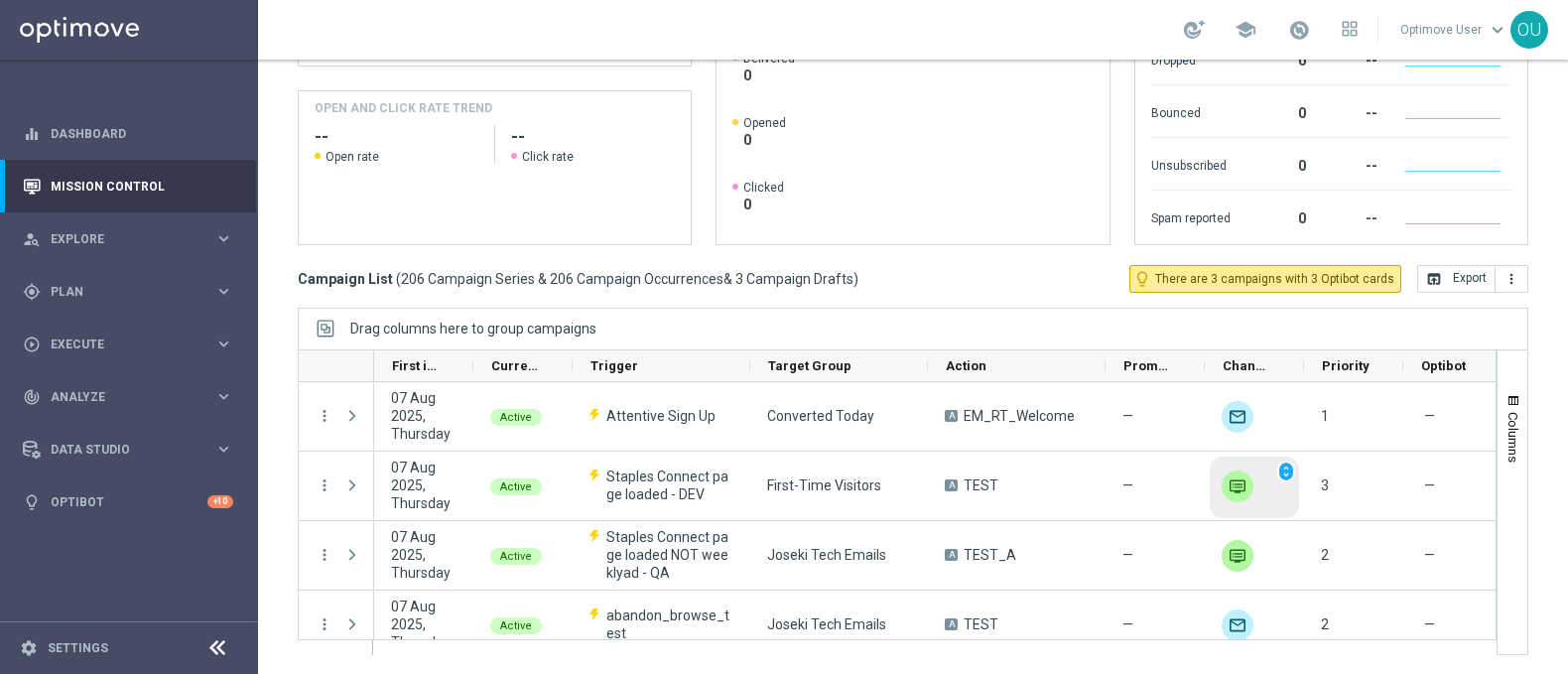 scroll, scrollTop: 242, scrollLeft: 0, axis: vertical 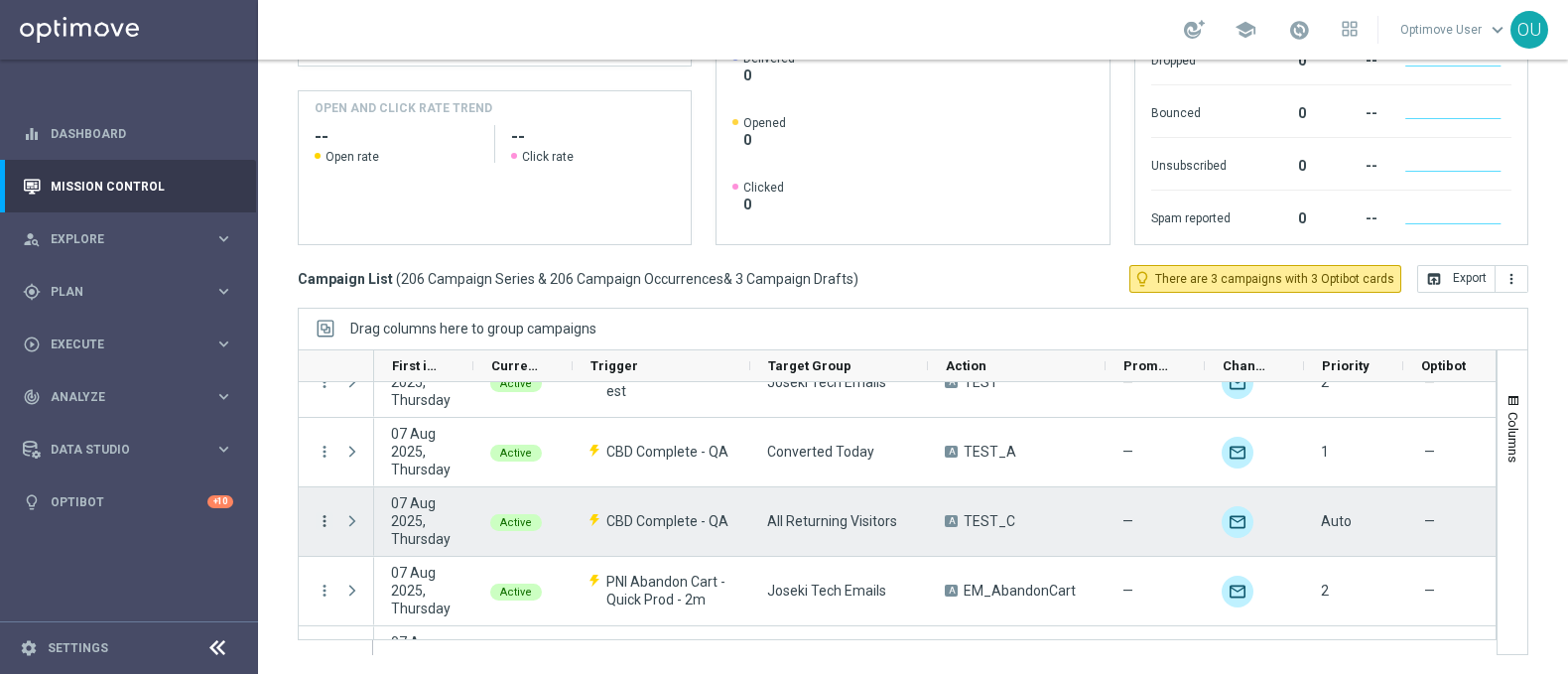 click on "more_vert" at bounding box center (325, 521) 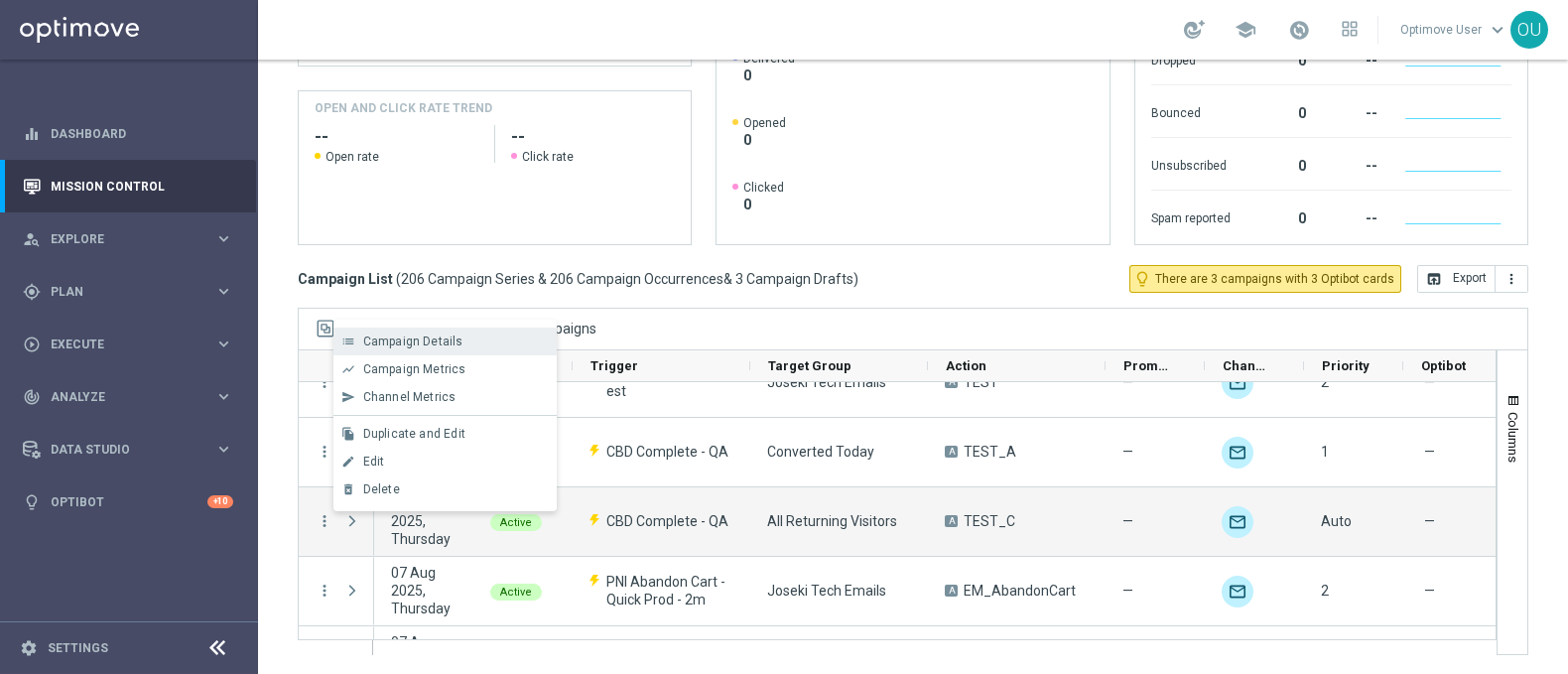 click on "list
Campaign Details" at bounding box center [445, 341] 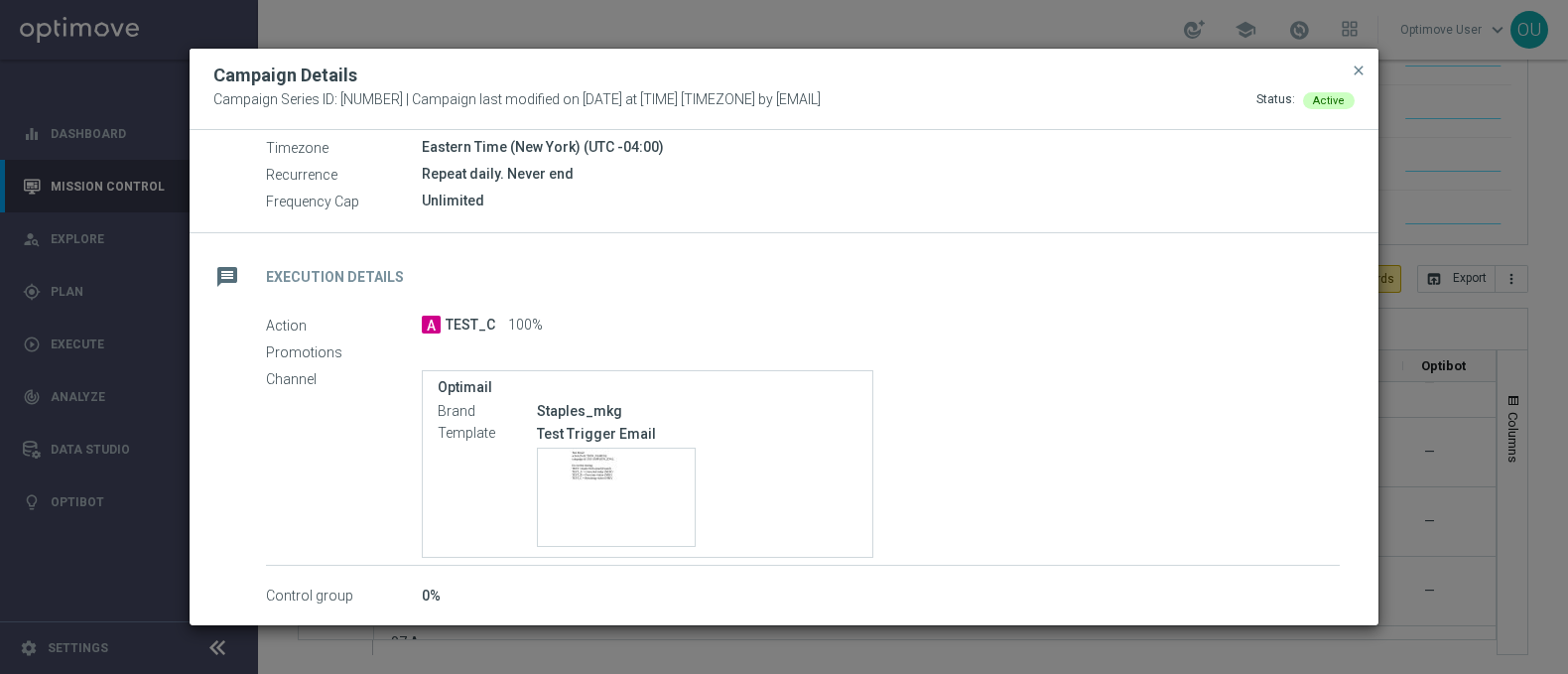 scroll, scrollTop: 0, scrollLeft: 0, axis: both 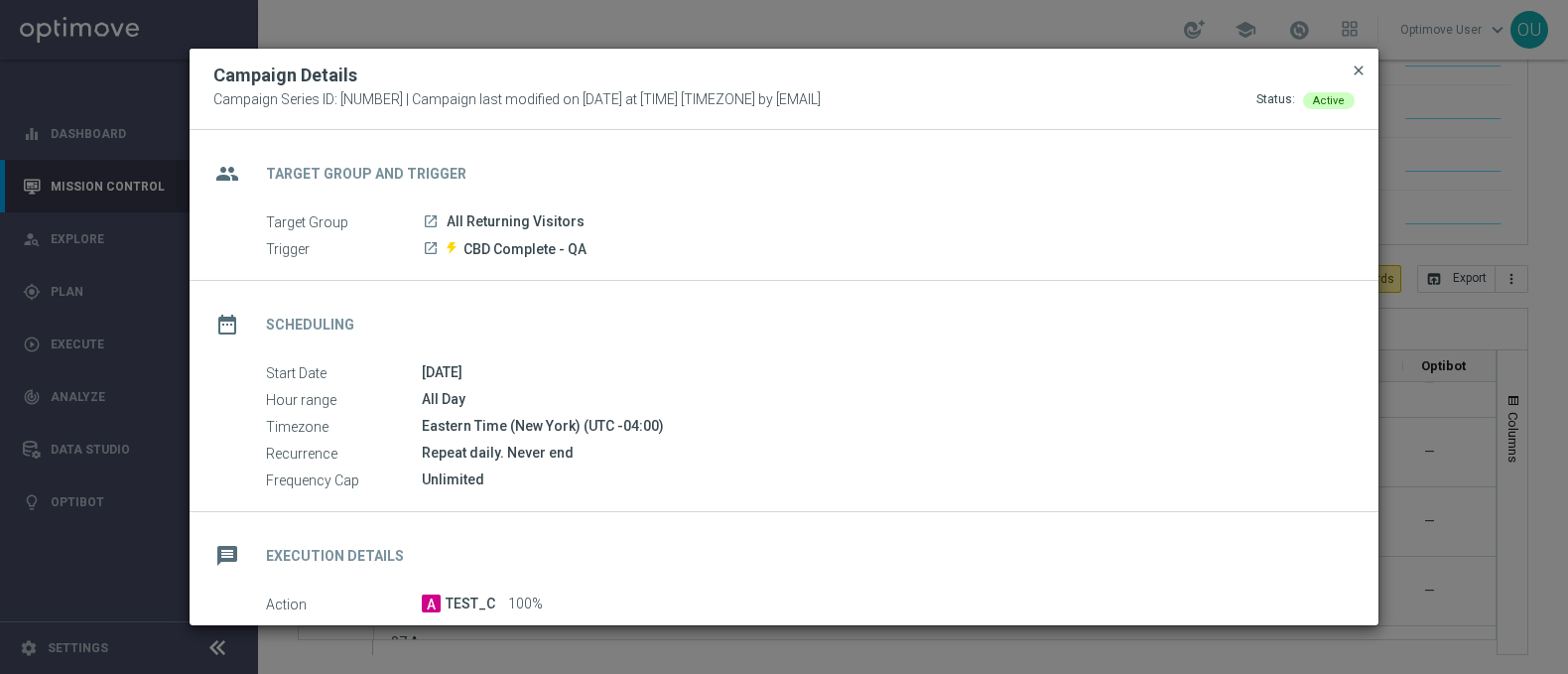 click on "close" 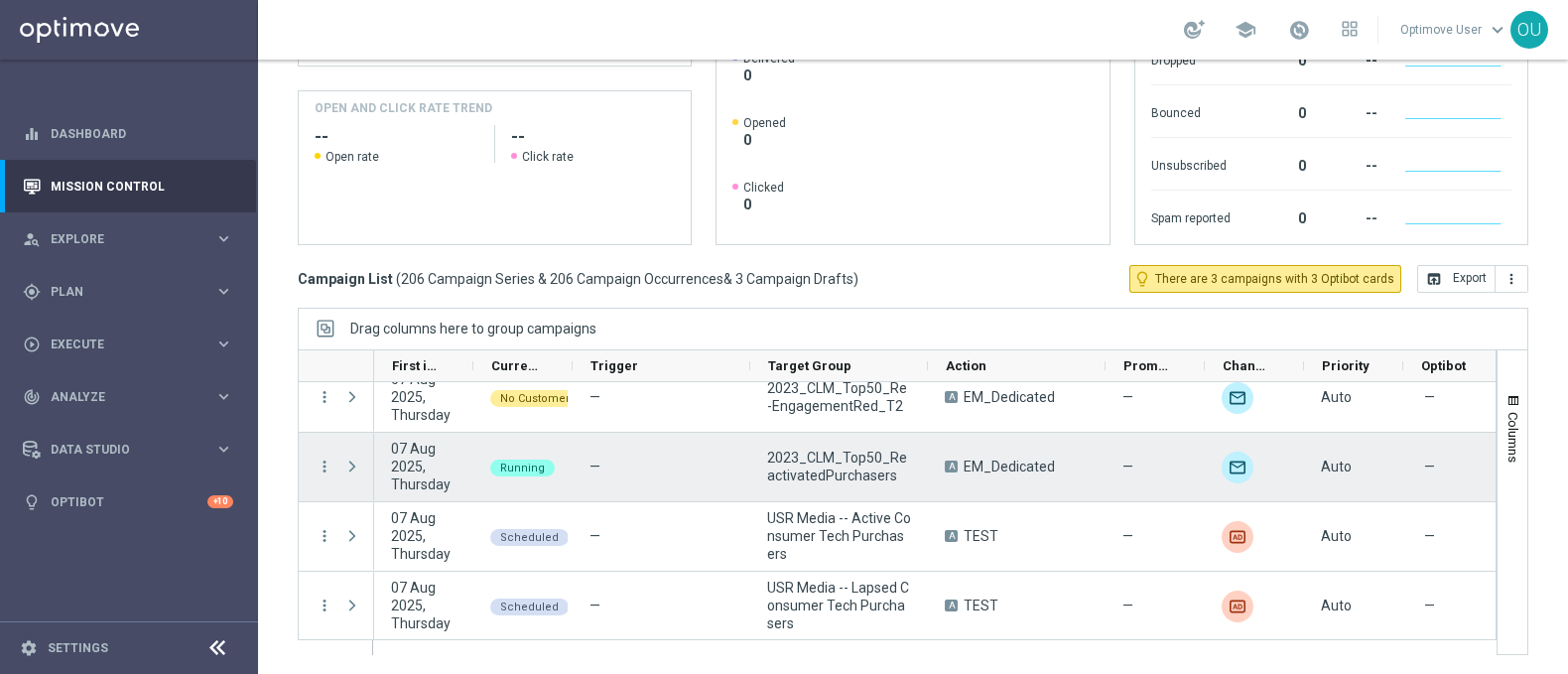 scroll, scrollTop: 5221, scrollLeft: 0, axis: vertical 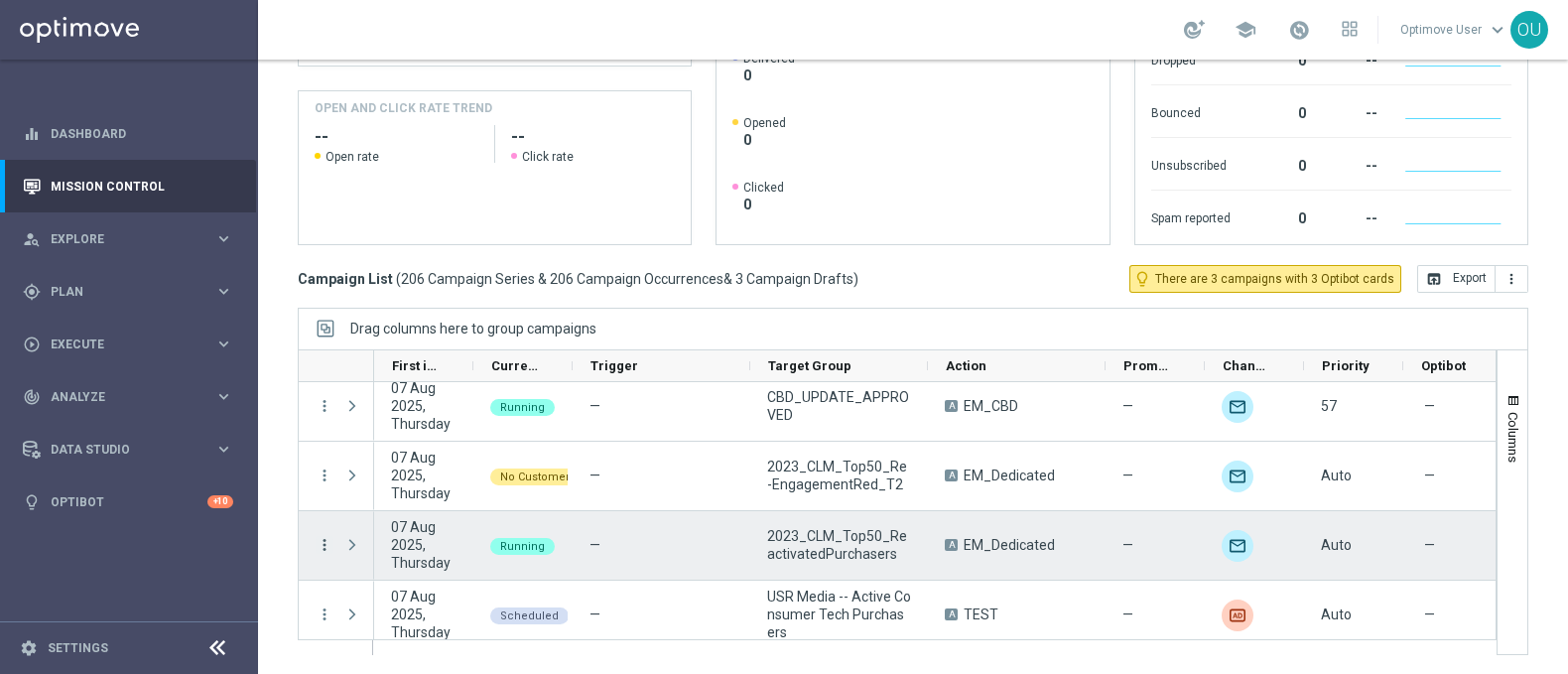 click on "more_vert" at bounding box center (325, 545) 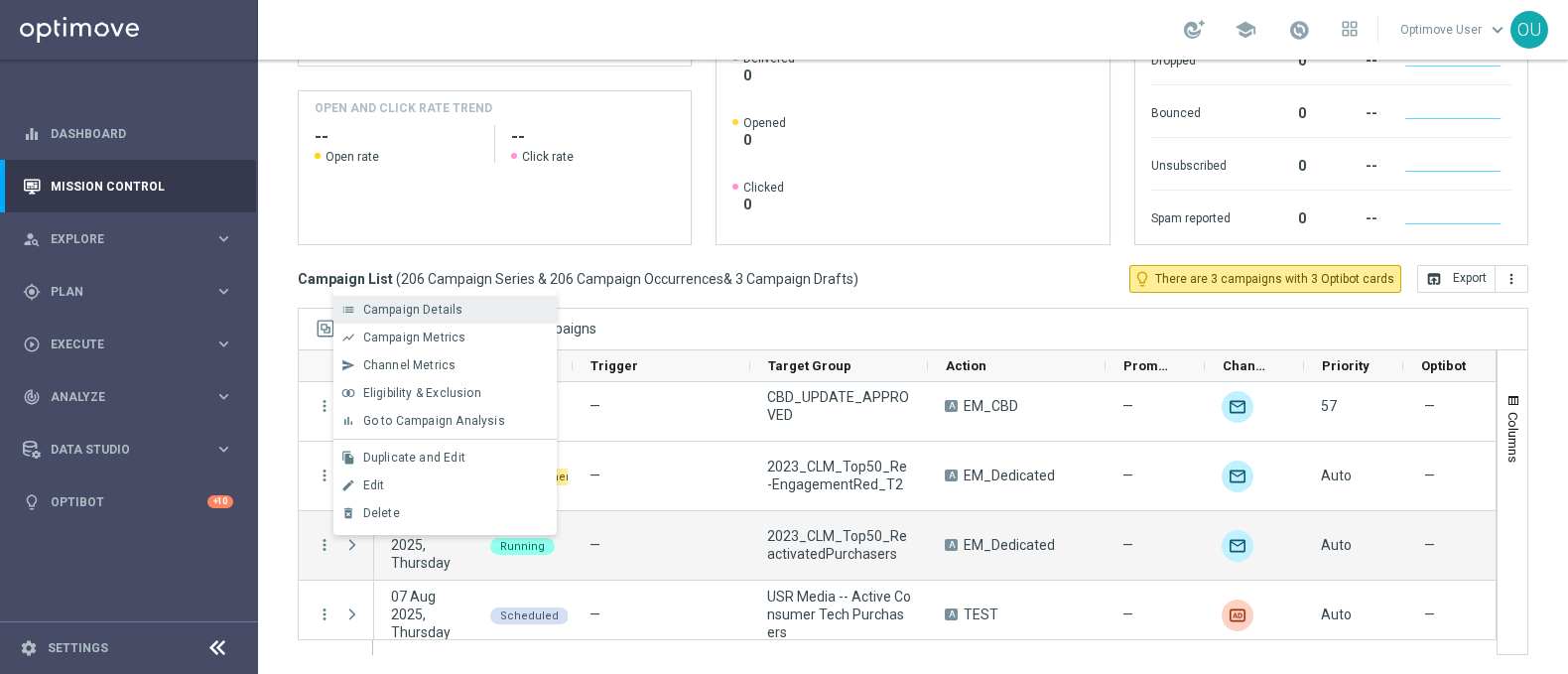 drag, startPoint x: 394, startPoint y: 337, endPoint x: 420, endPoint y: 308, distance: 38.948684 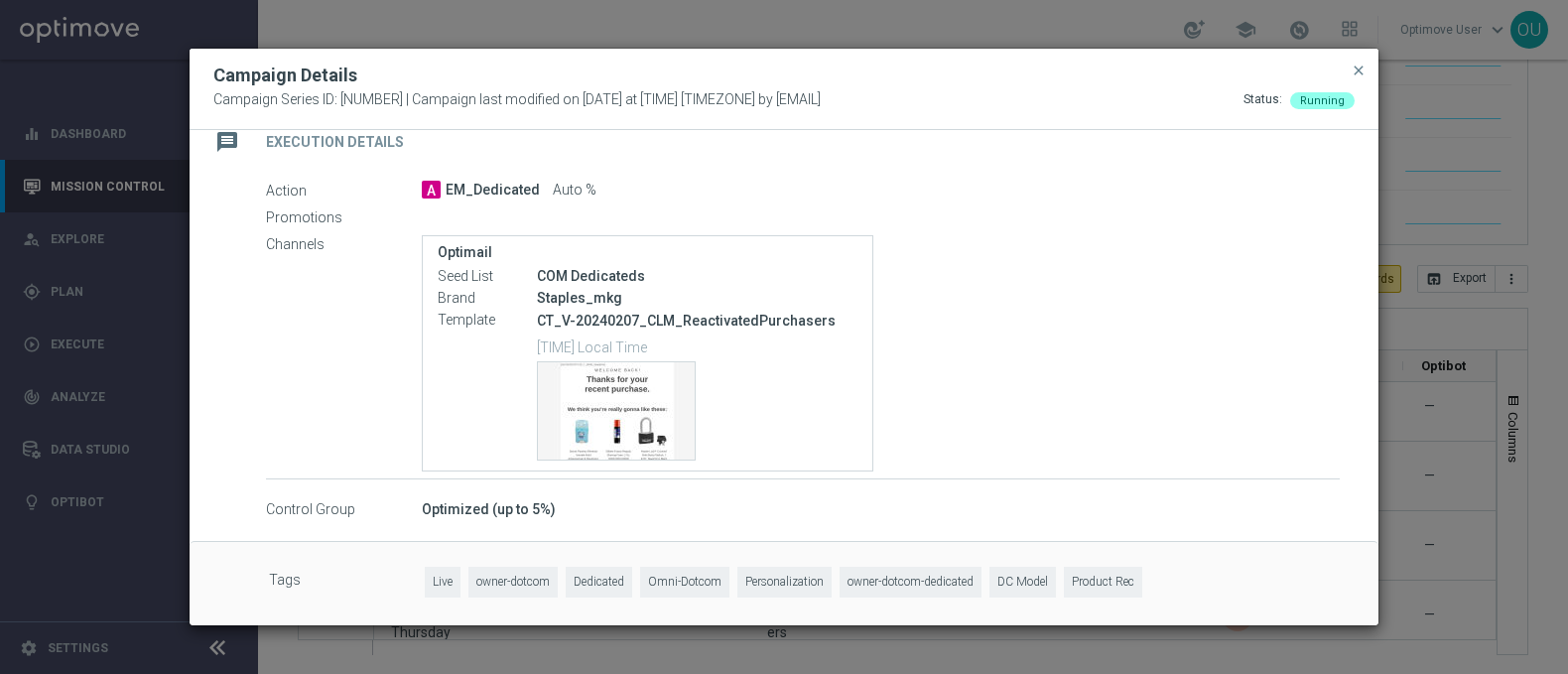 scroll, scrollTop: 0, scrollLeft: 0, axis: both 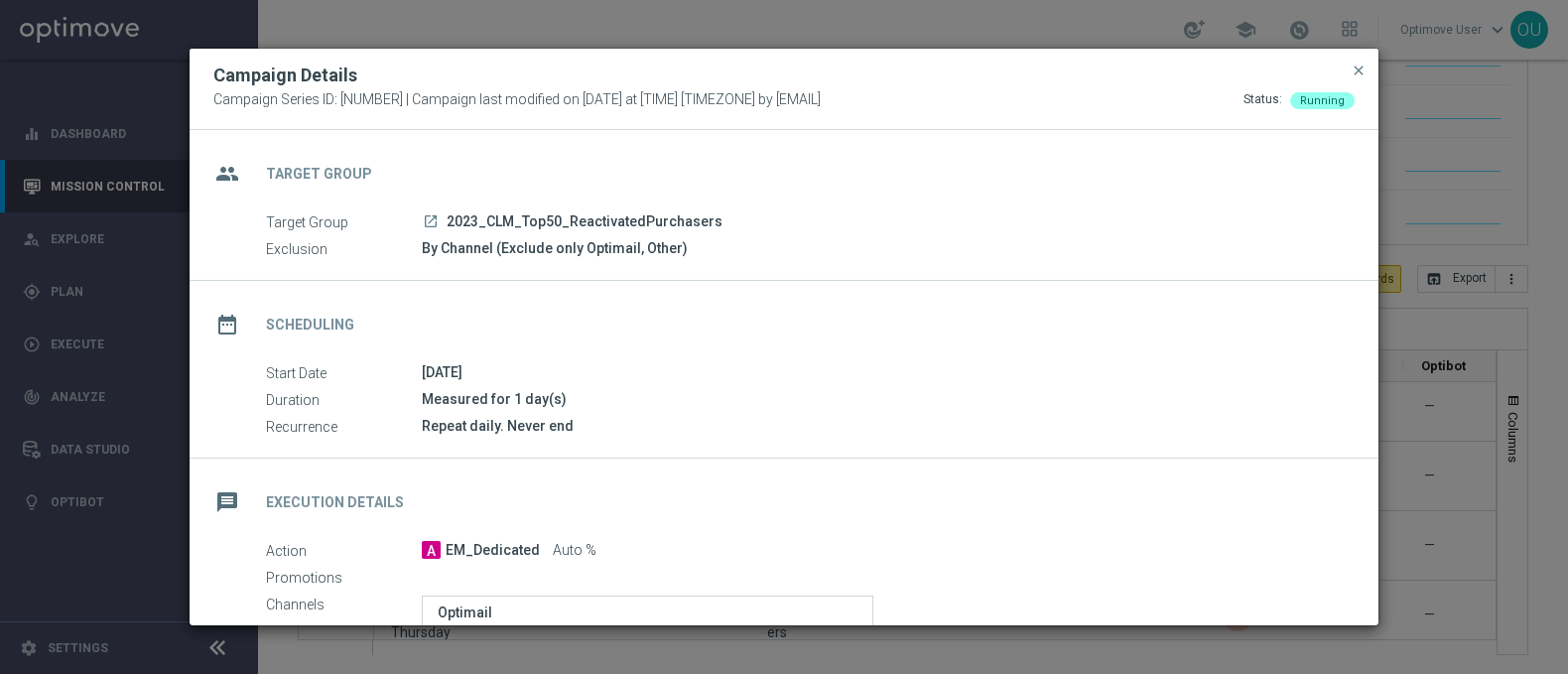 click on "close" 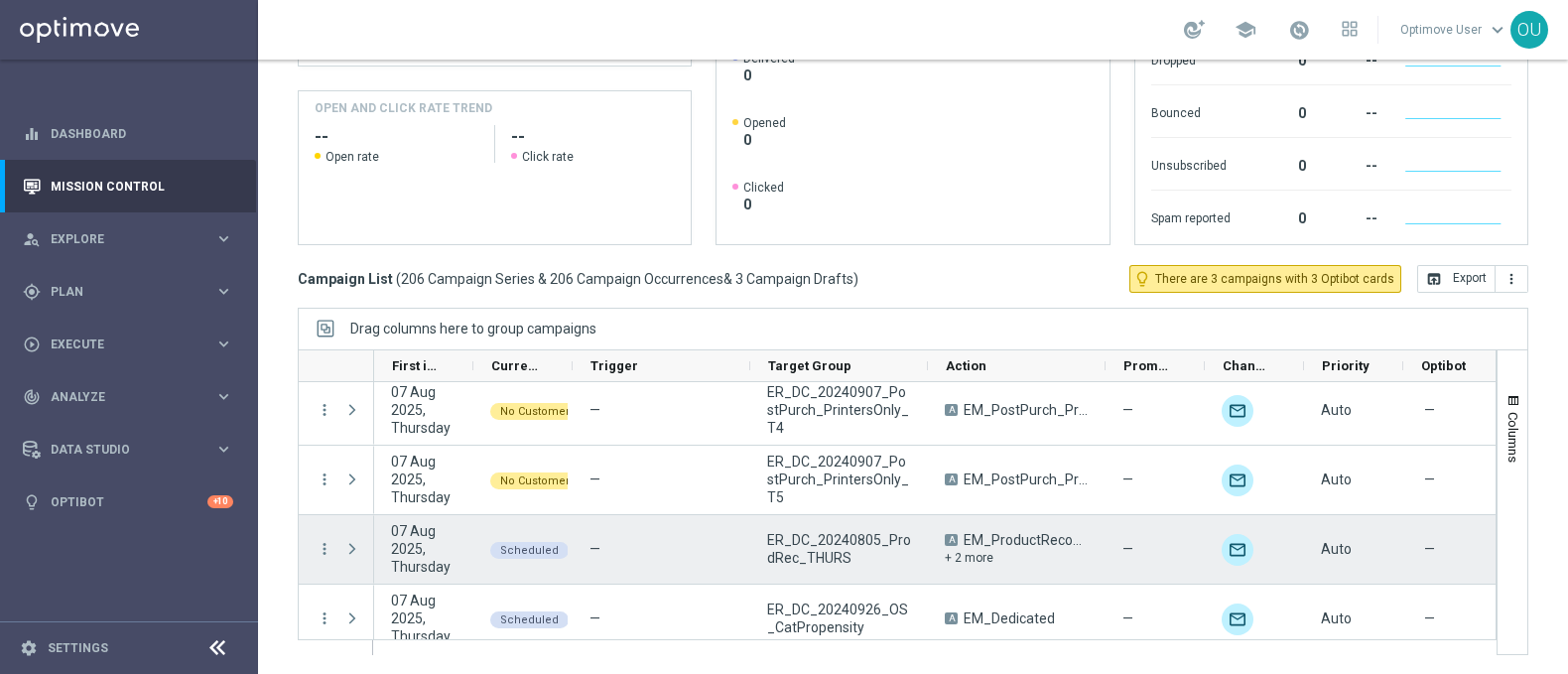 scroll, scrollTop: 6327, scrollLeft: 0, axis: vertical 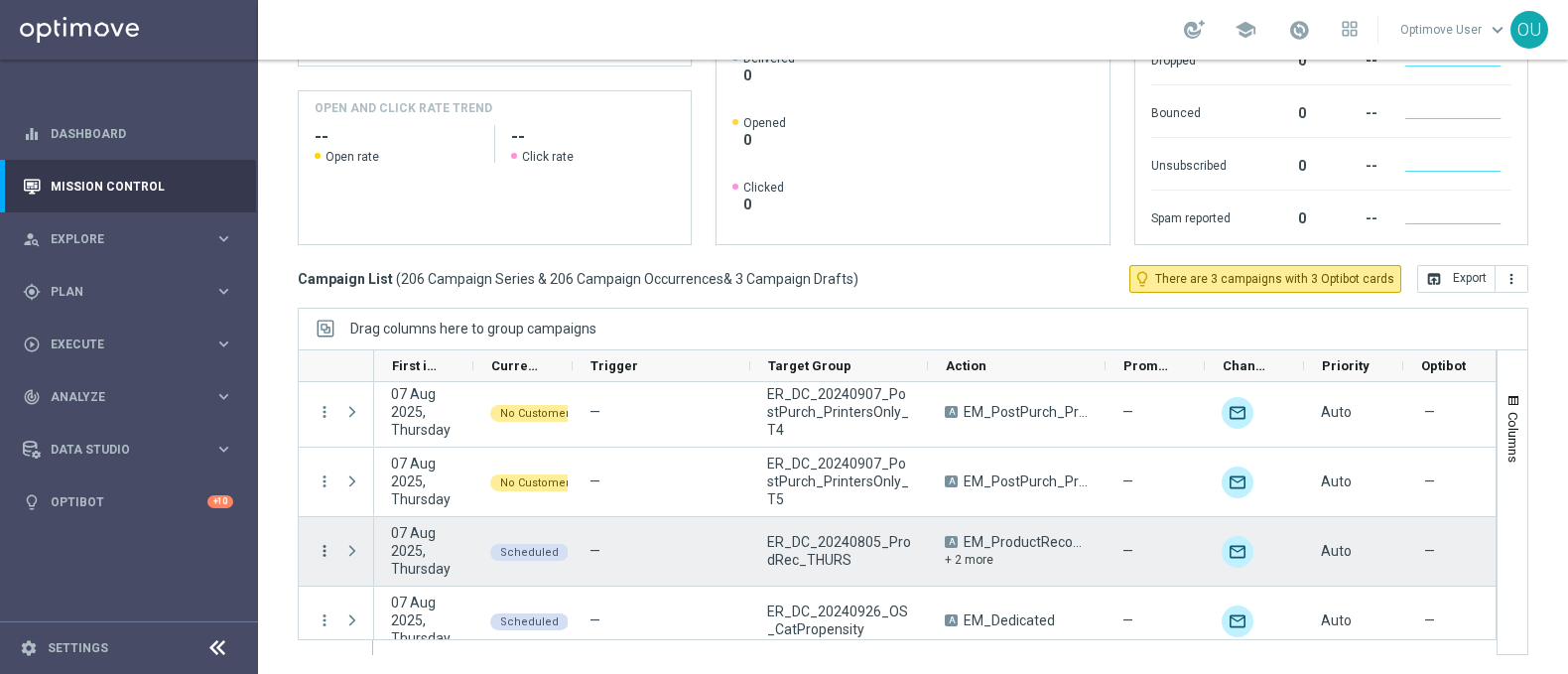 click on "more_vert" at bounding box center [325, 551] 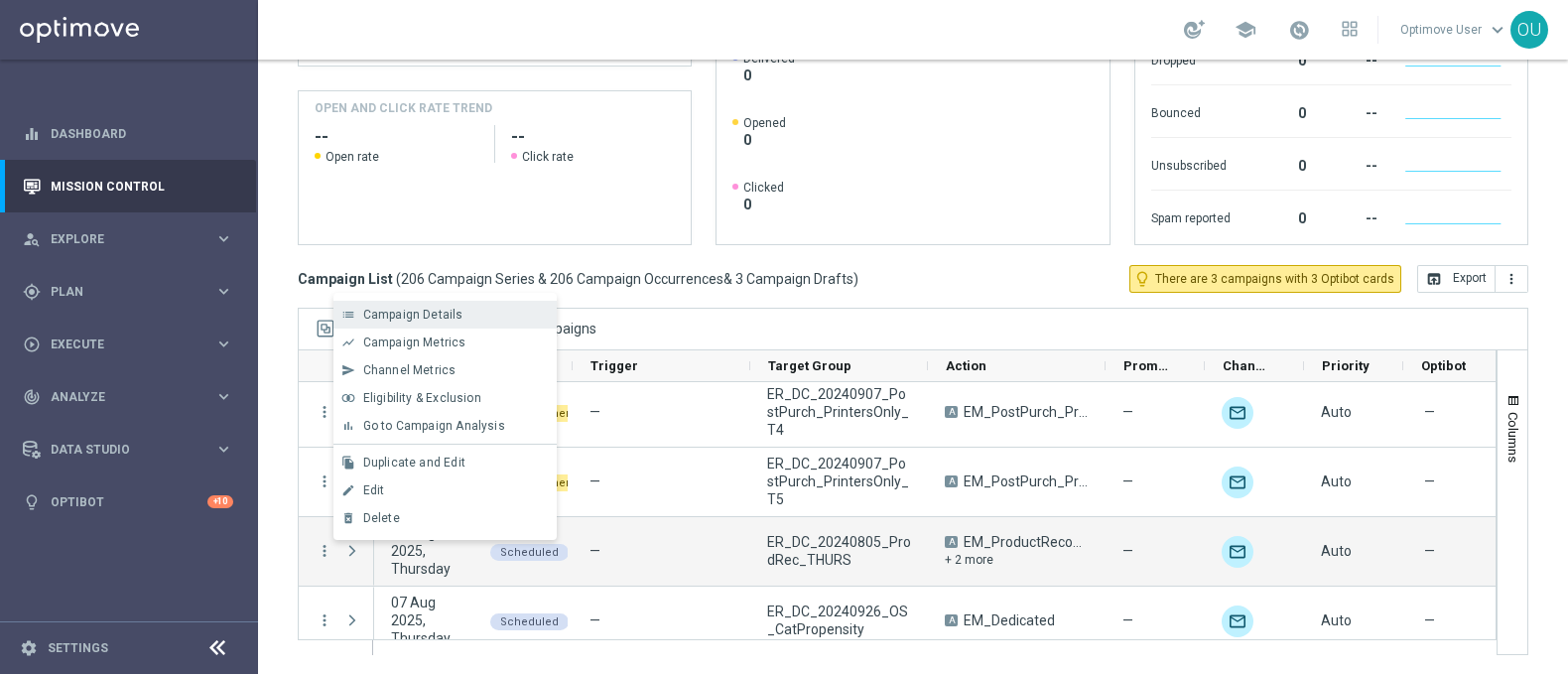 click on "list
Campaign Details" at bounding box center [445, 315] 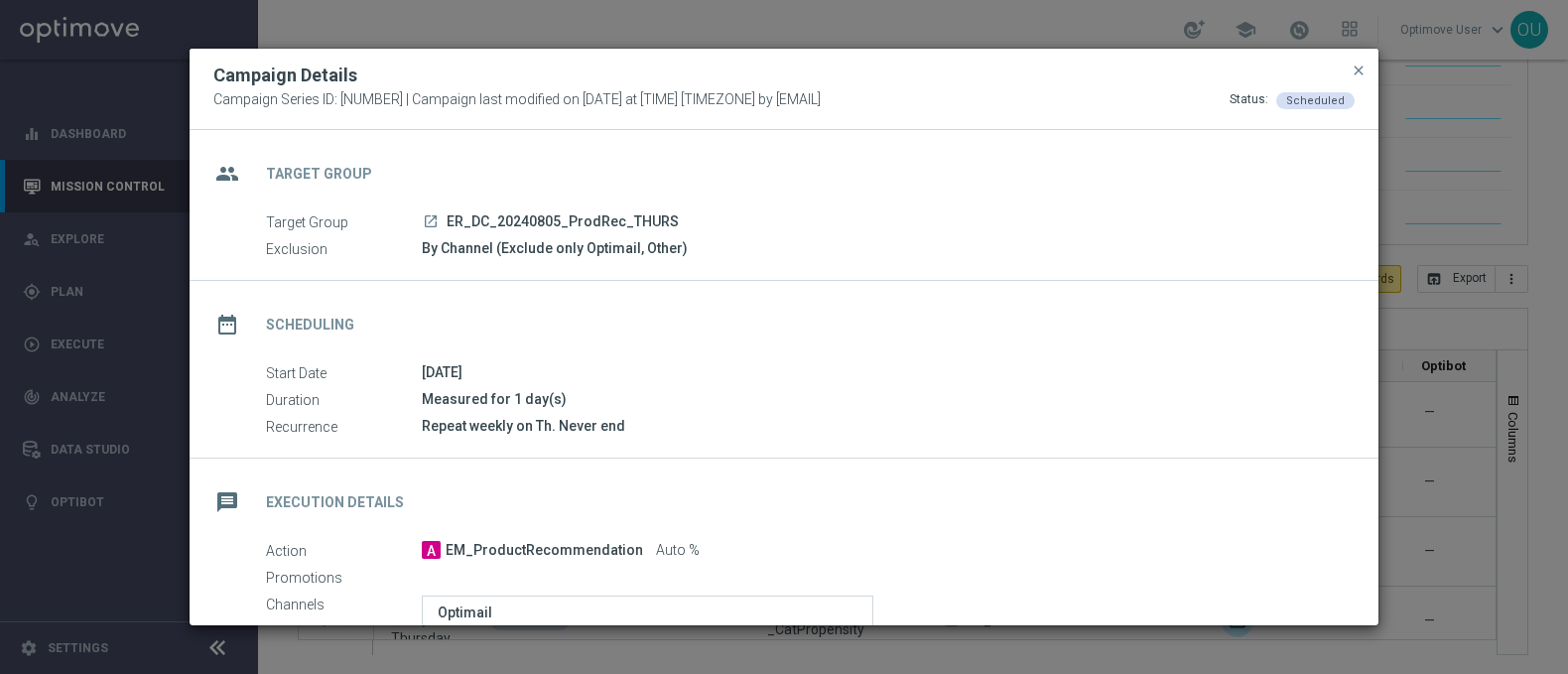 drag, startPoint x: 1363, startPoint y: 73, endPoint x: 1489, endPoint y: 242, distance: 210.80085 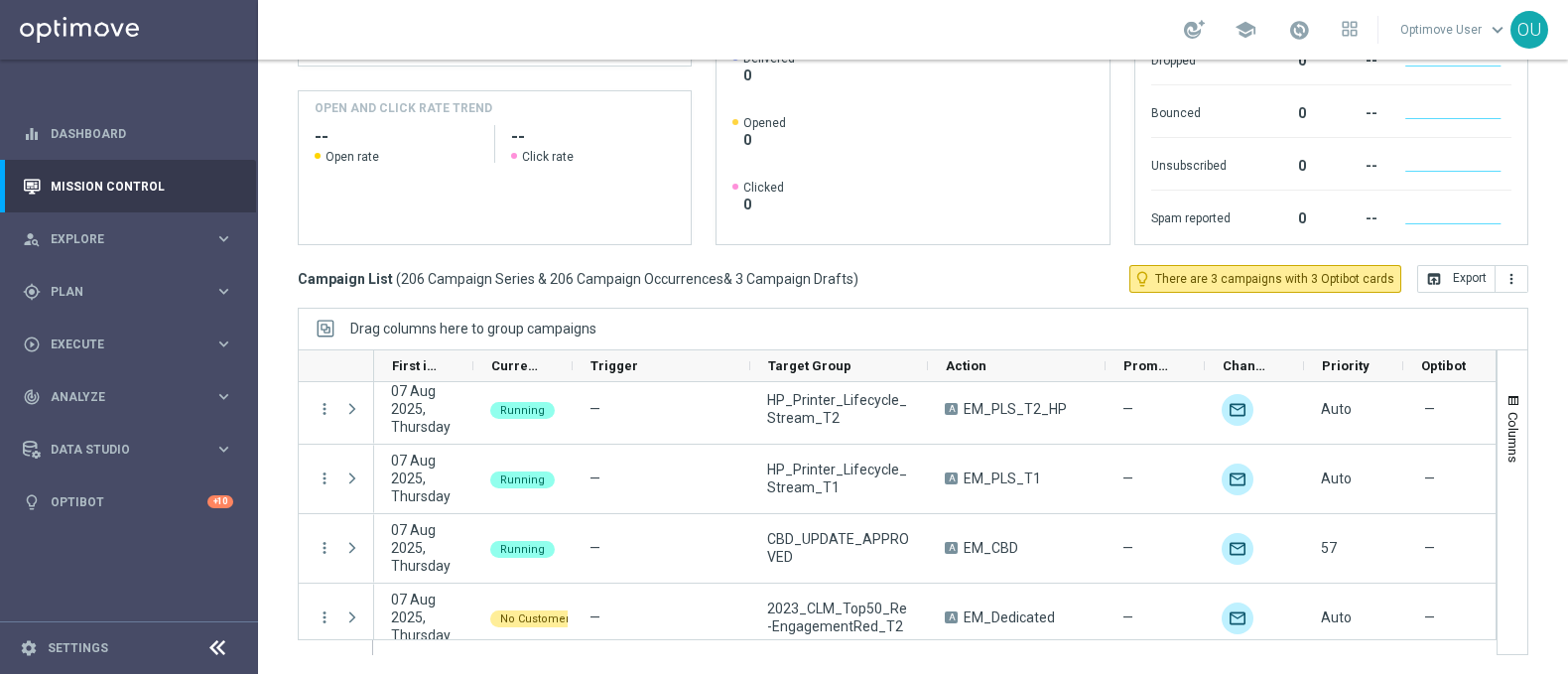 scroll, scrollTop: 4963, scrollLeft: 0, axis: vertical 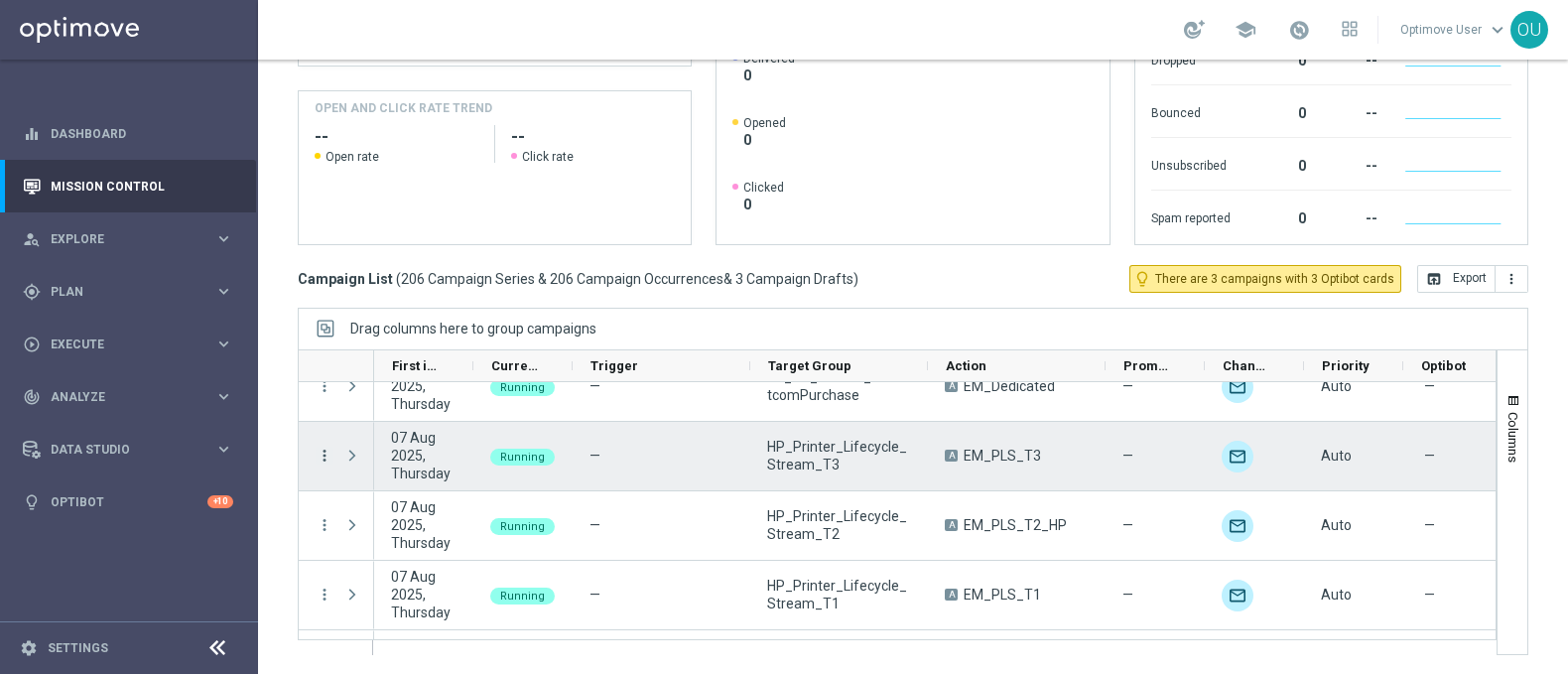 click on "more_vert" at bounding box center [325, 456] 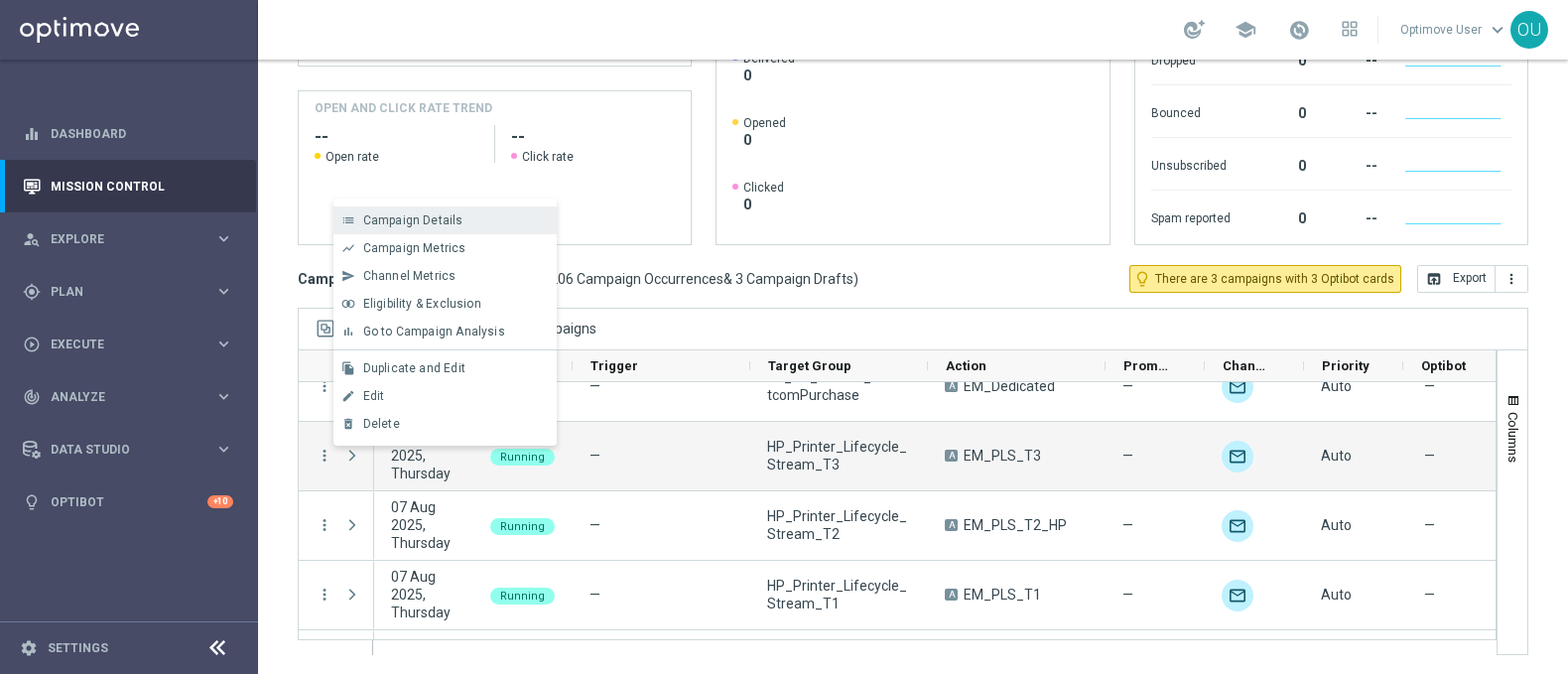 click on "Campaign Details" at bounding box center (413, 220) 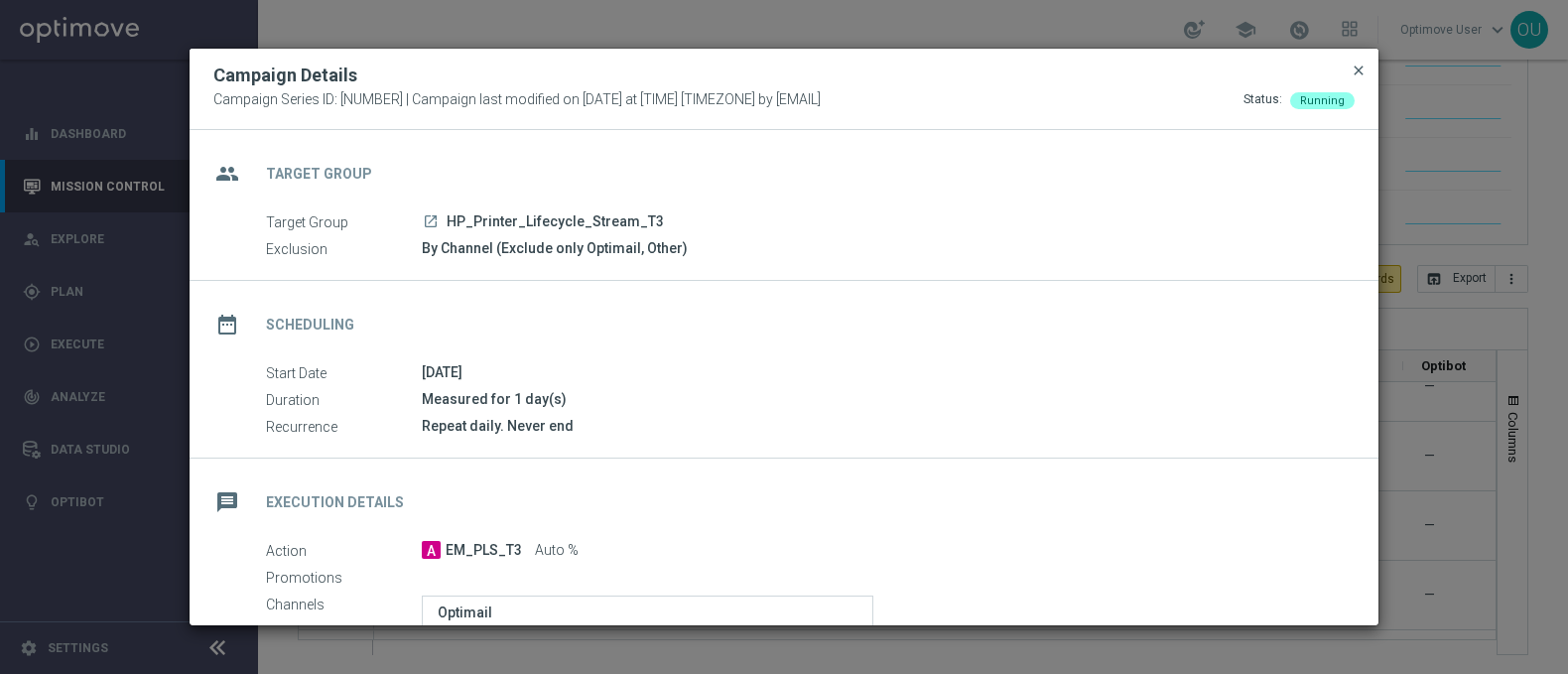 click on "close" 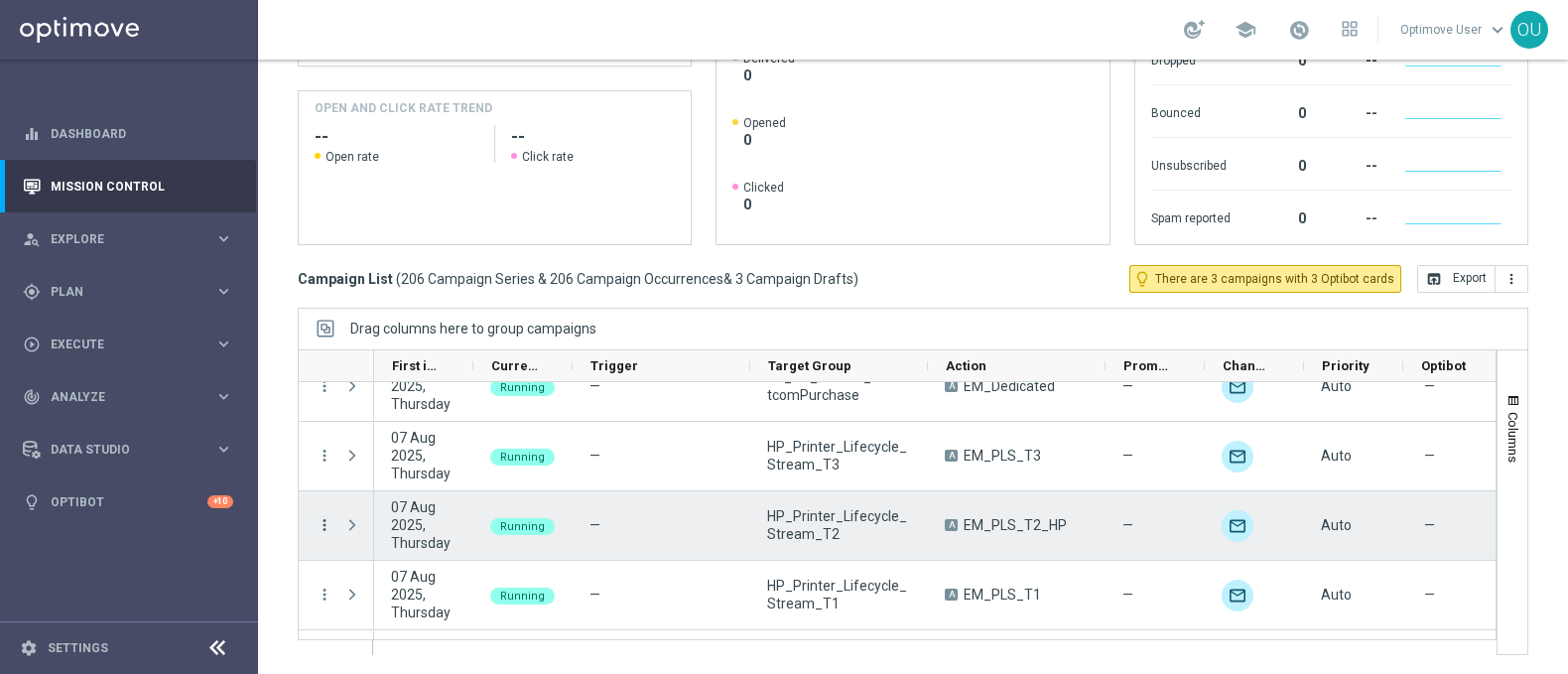 click on "more_vert" at bounding box center [325, 525] 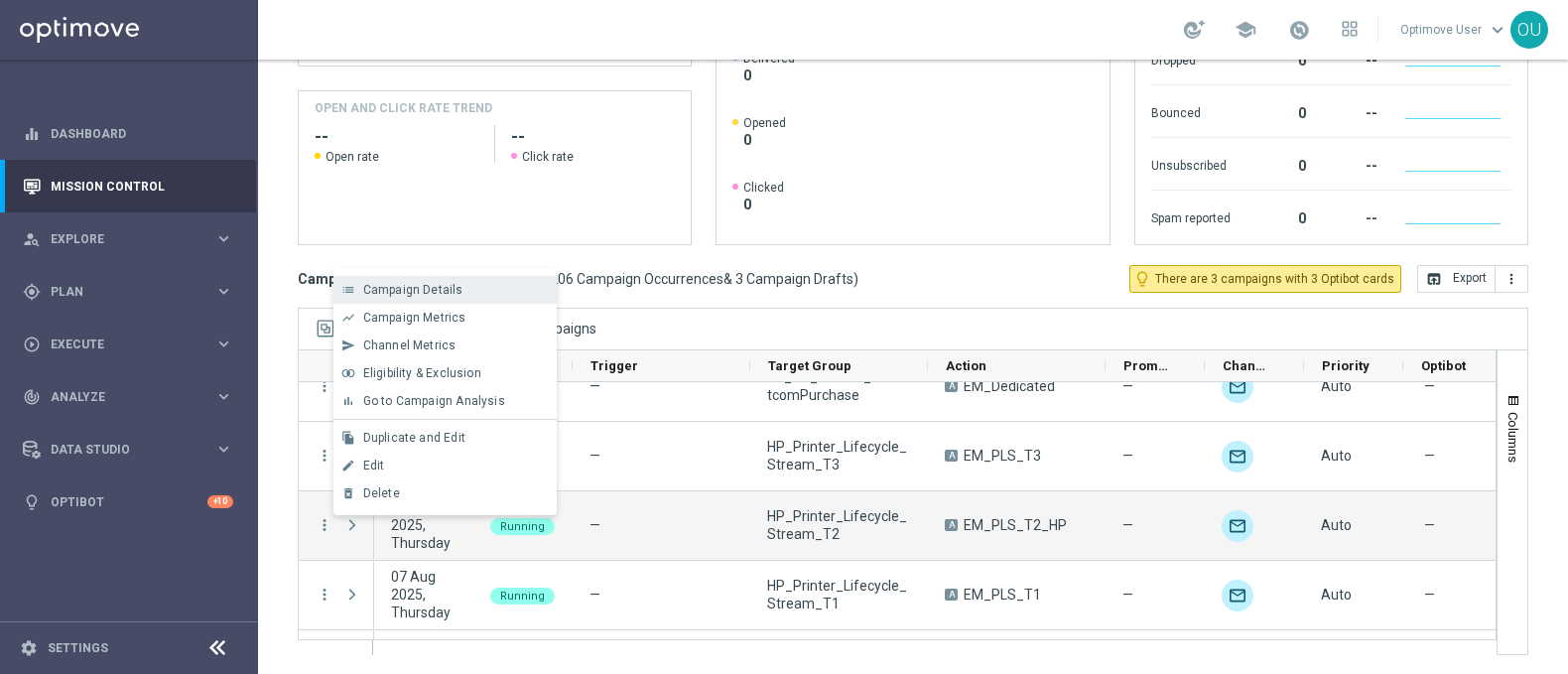 click on "Campaign Details" at bounding box center (413, 290) 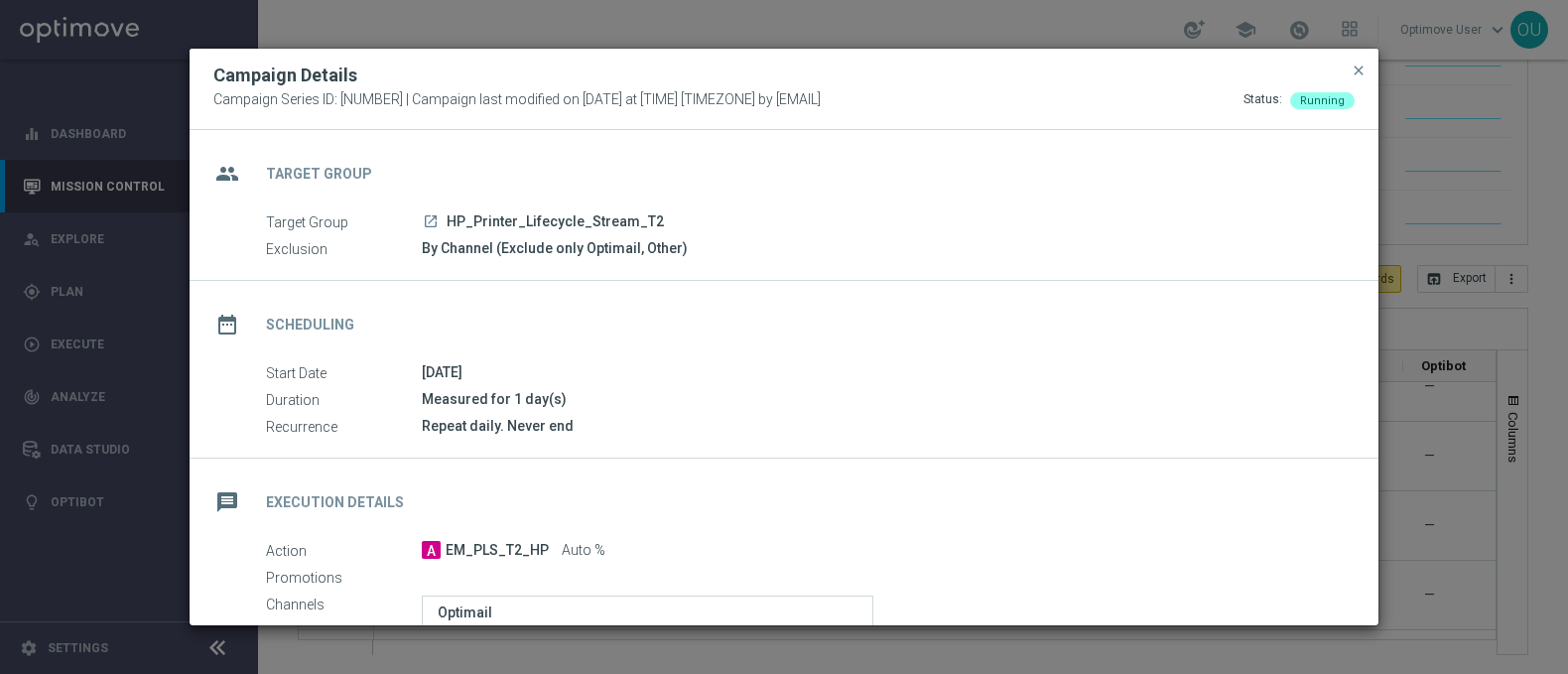 scroll, scrollTop: 360, scrollLeft: 0, axis: vertical 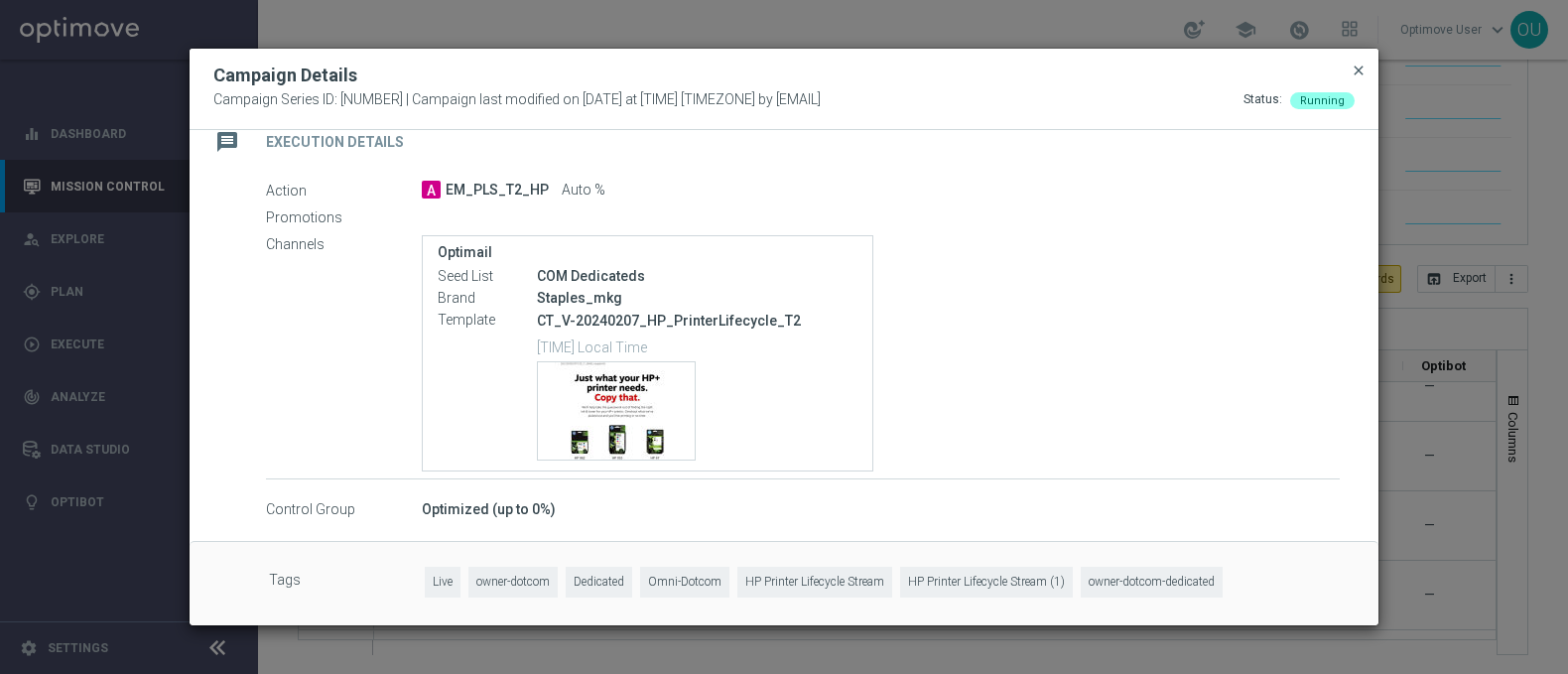 click on "close" 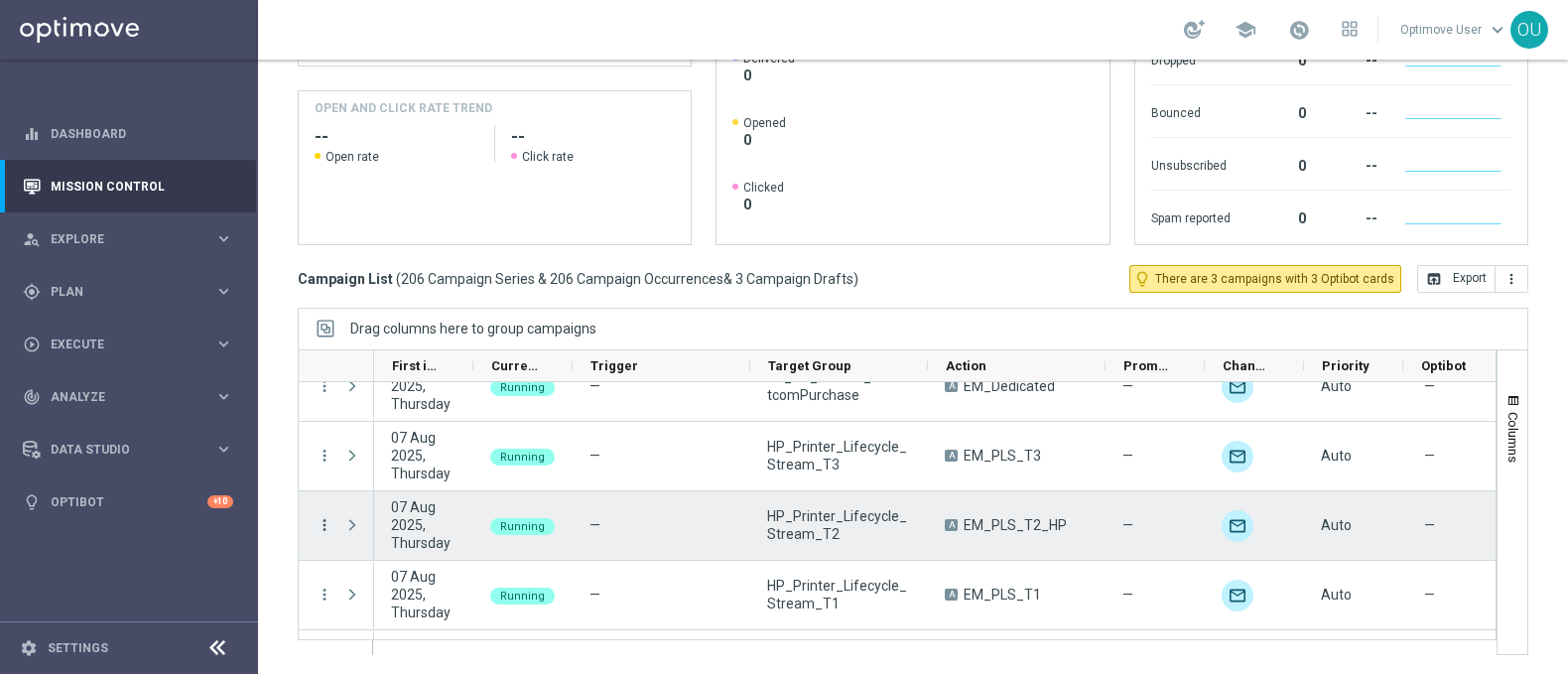click on "more_vert" at bounding box center [325, 525] 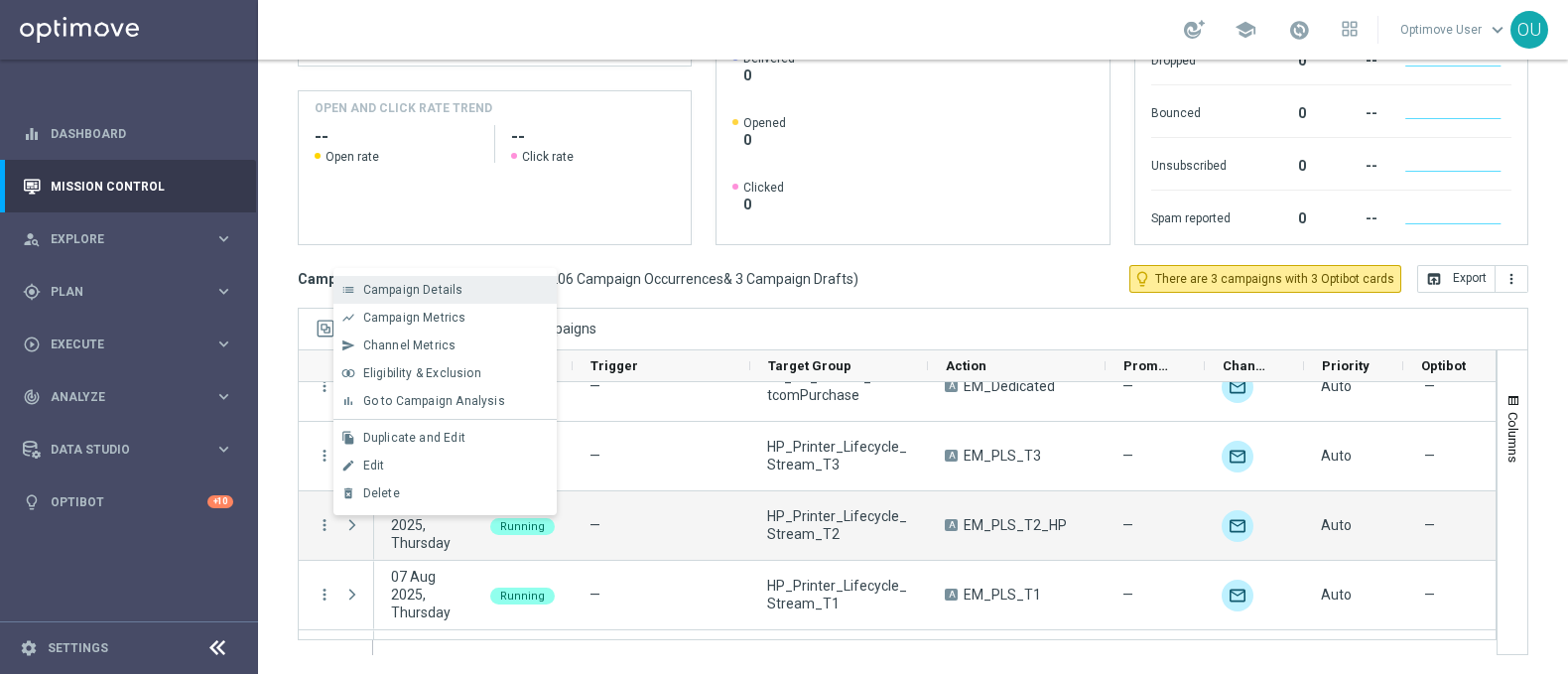click on "list
Campaign Details" at bounding box center [445, 290] 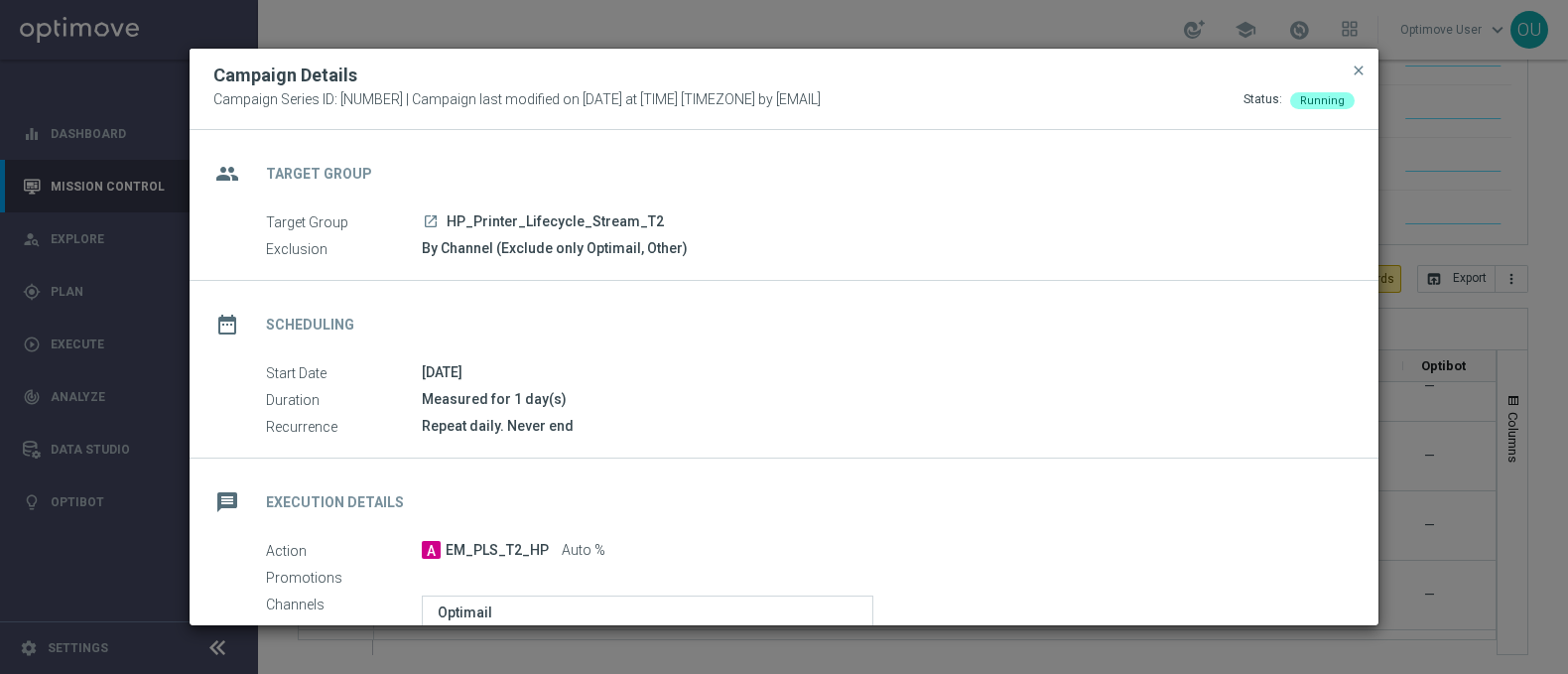 scroll, scrollTop: 360, scrollLeft: 0, axis: vertical 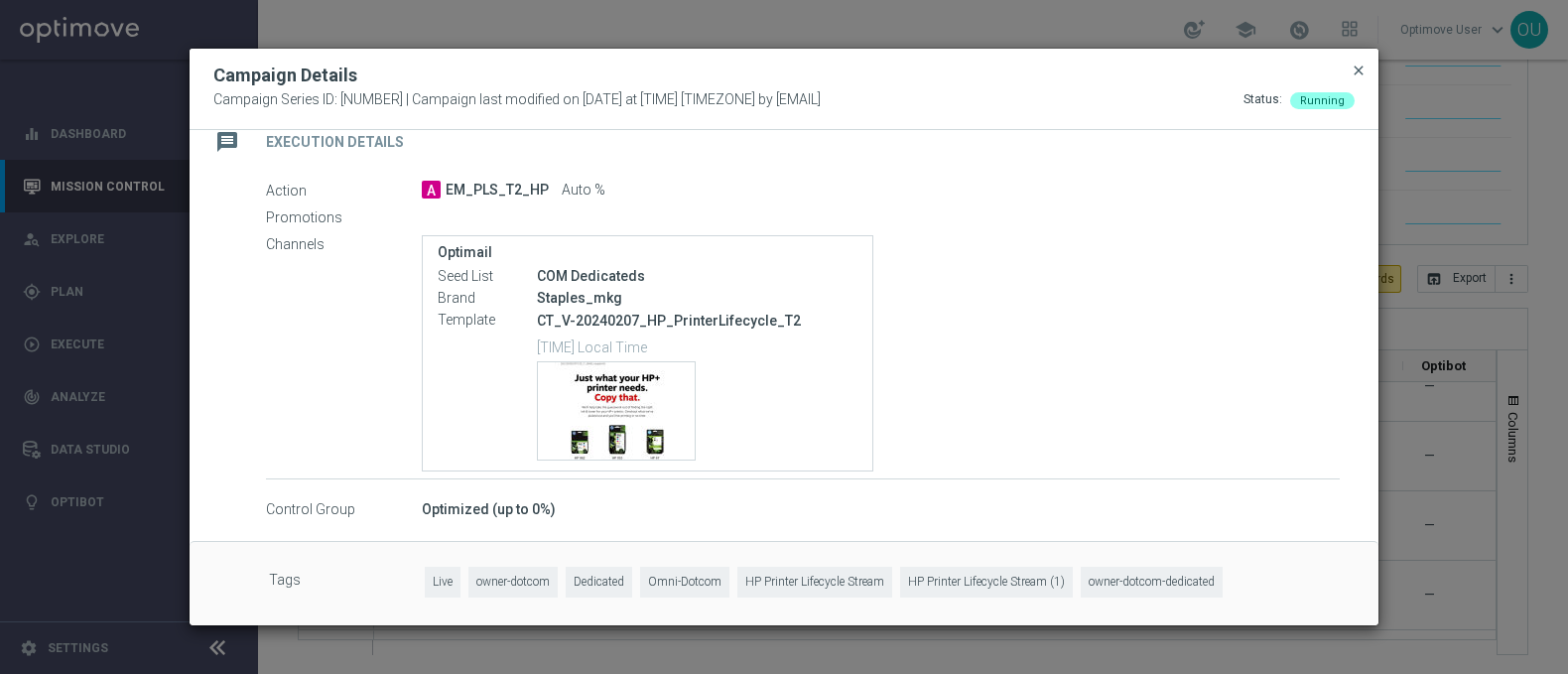 click on "close" 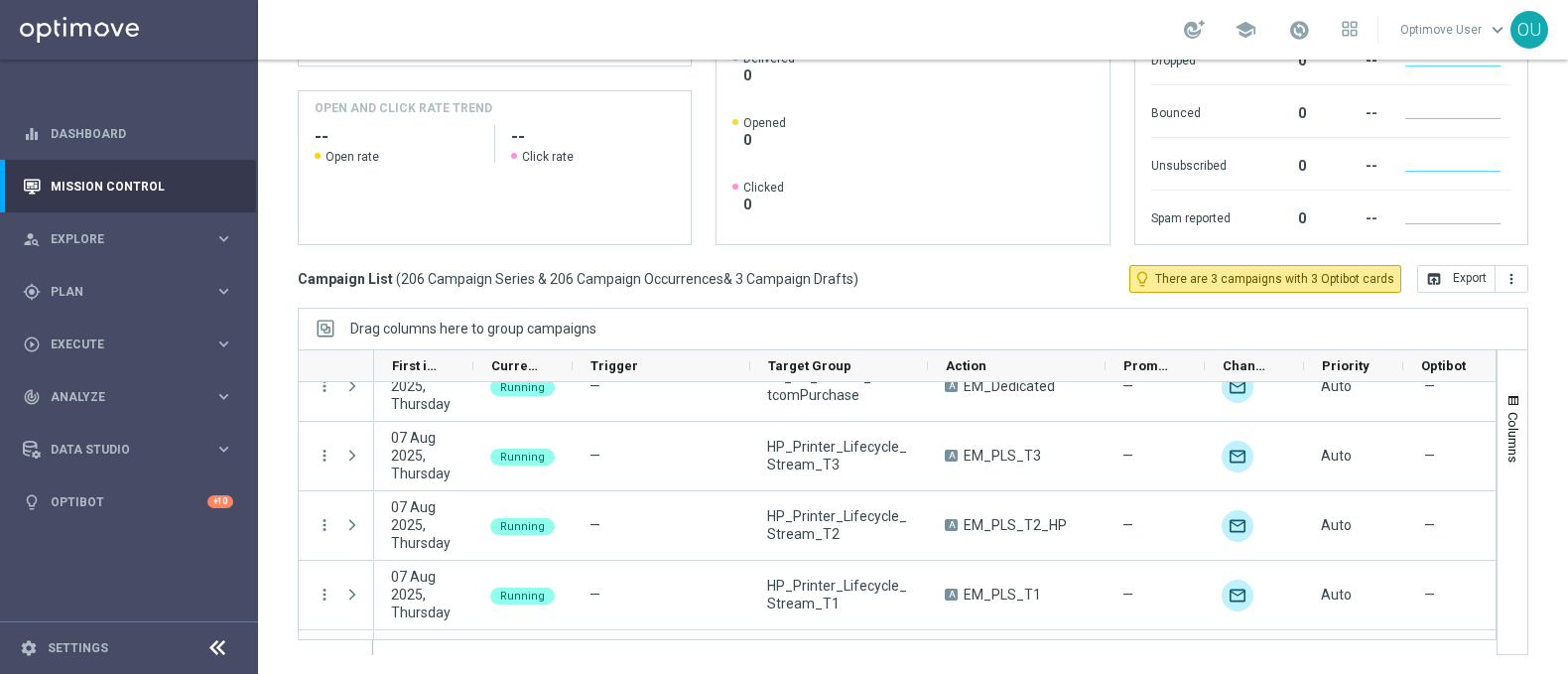 scroll, scrollTop: 5261, scrollLeft: 0, axis: vertical 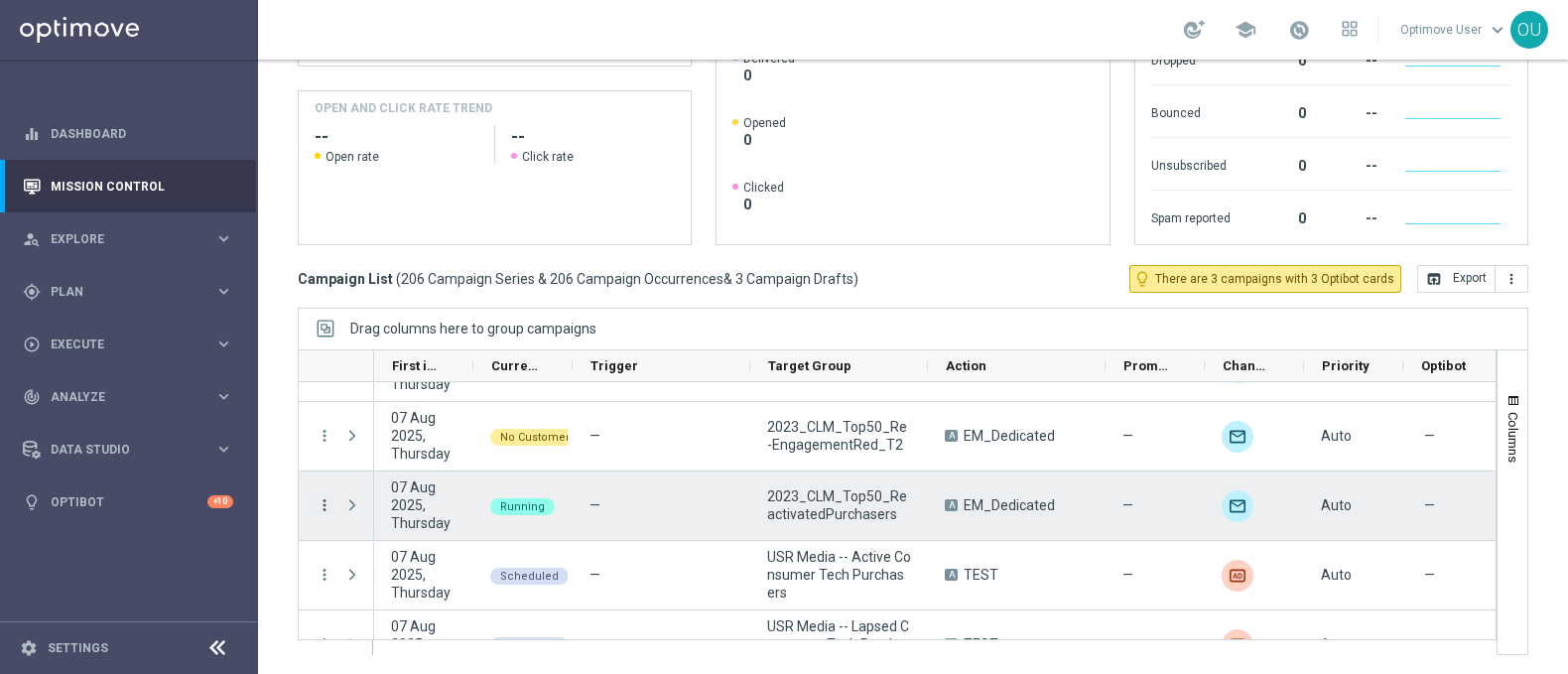 click on "more_vert" at bounding box center (325, 505) 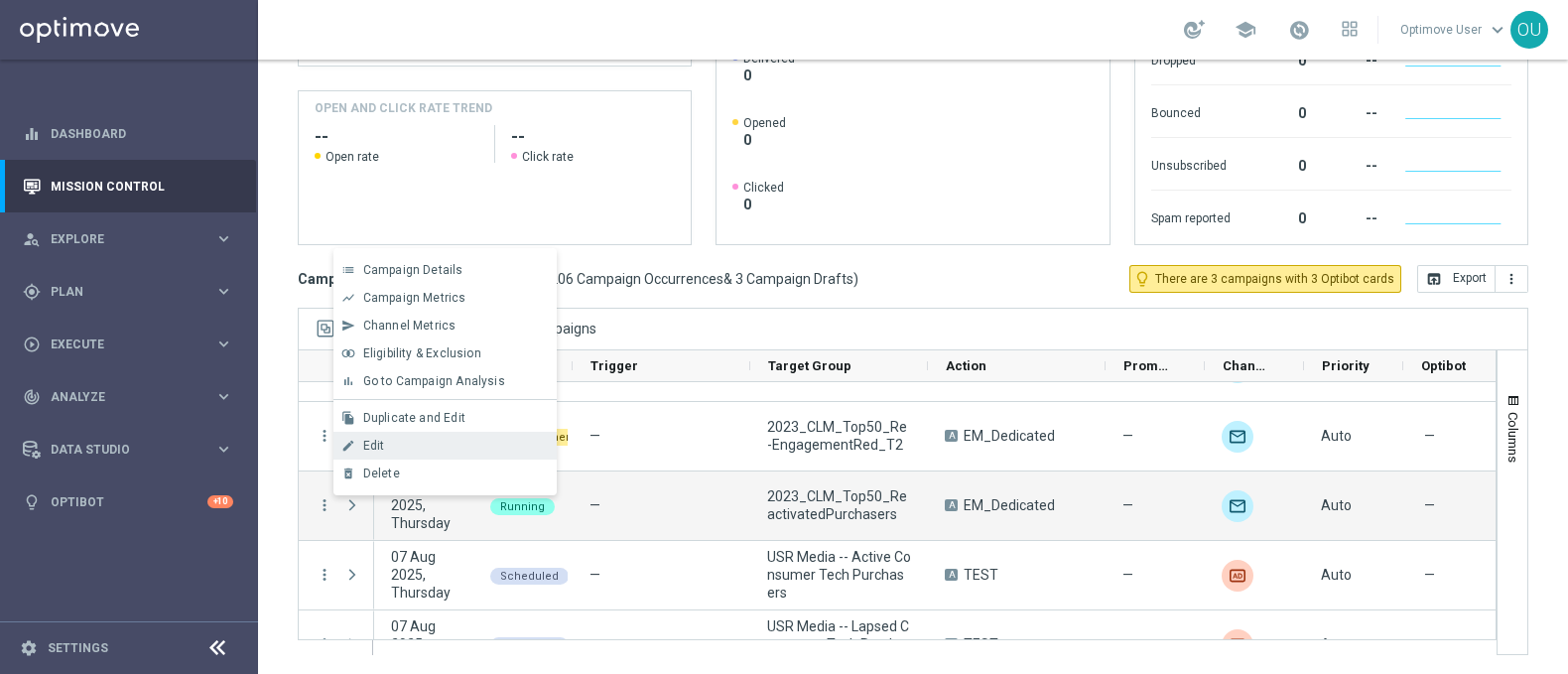 click on "Edit" at bounding box center [456, 446] 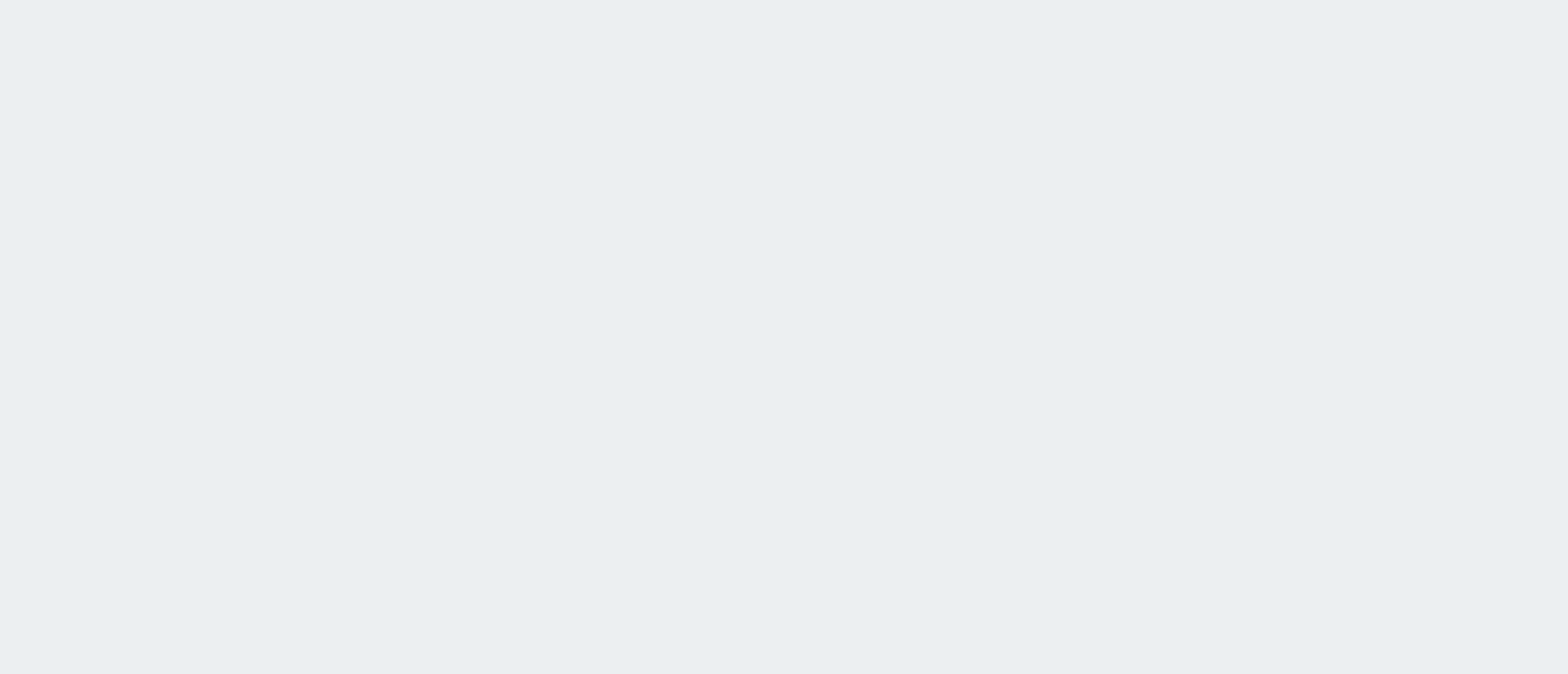 scroll, scrollTop: 0, scrollLeft: 0, axis: both 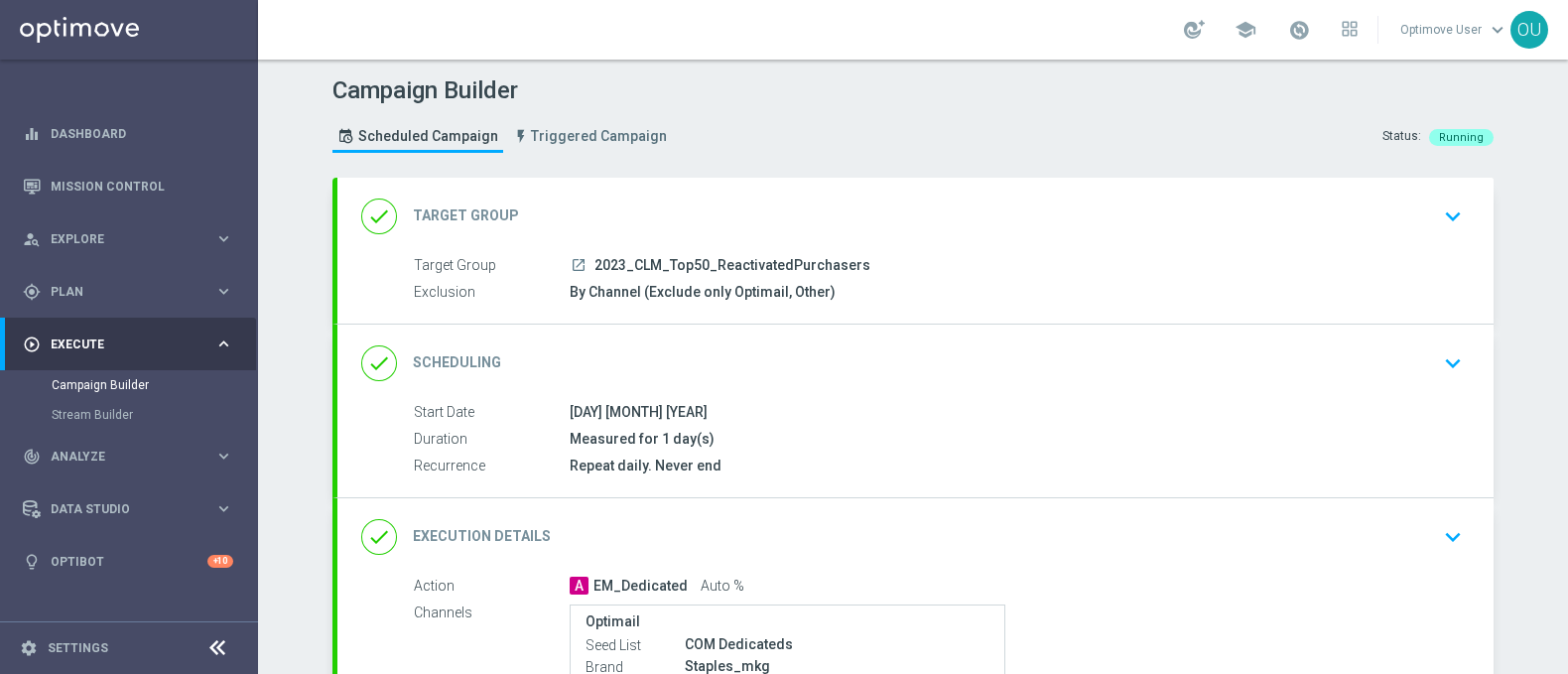 click on "launch
2023_CLM_Top50_ReactivatedPurchasers" 